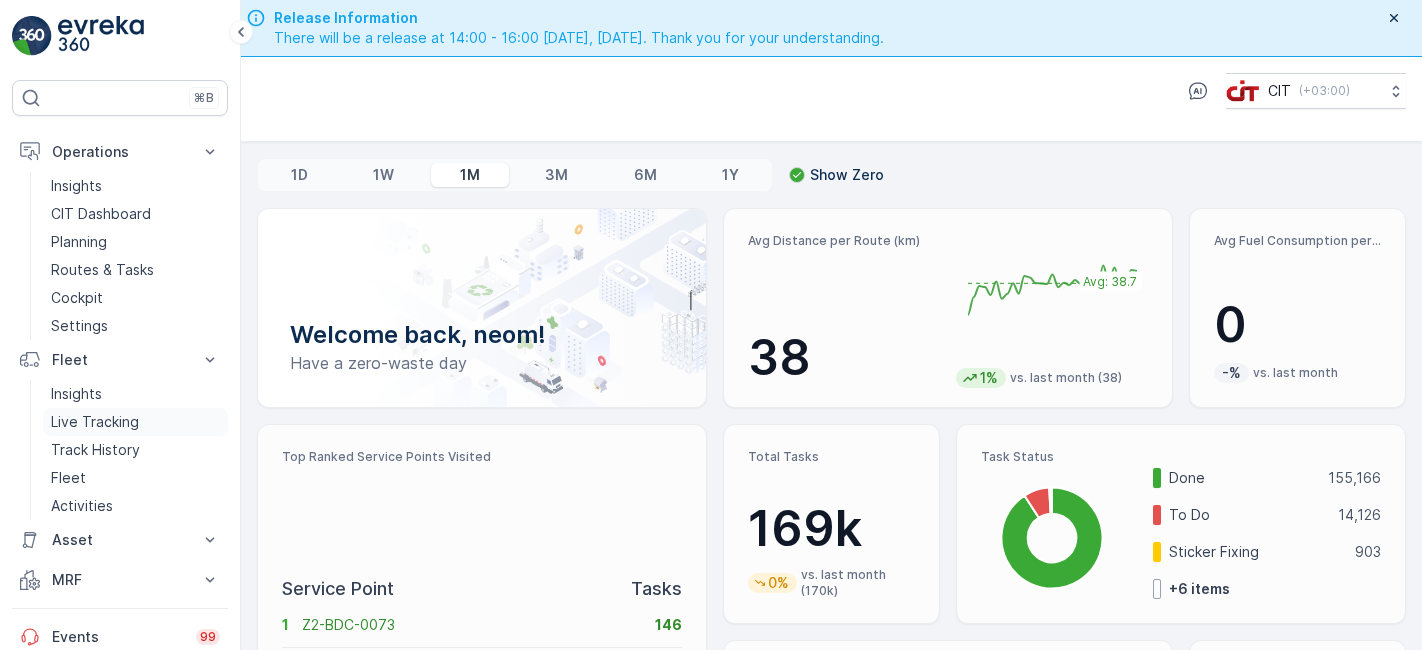 scroll, scrollTop: 0, scrollLeft: 0, axis: both 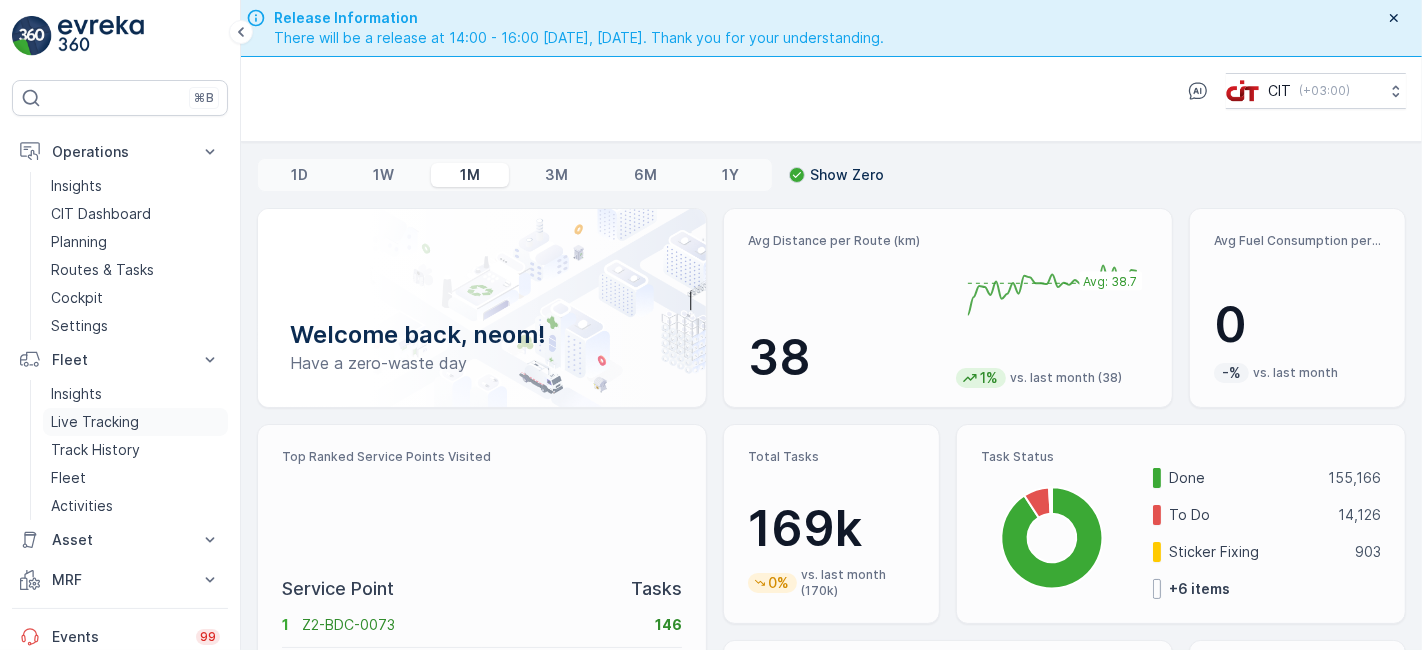 click on "Live Tracking" at bounding box center [95, 422] 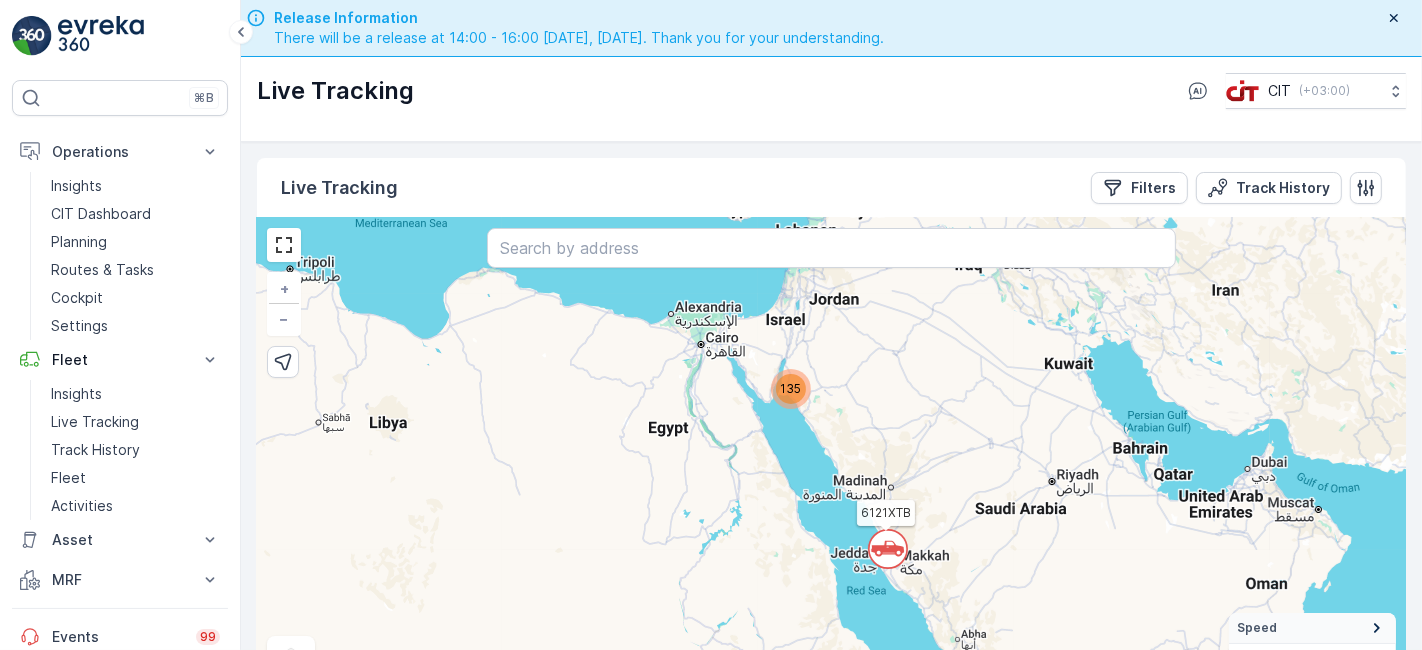 scroll, scrollTop: 57, scrollLeft: 0, axis: vertical 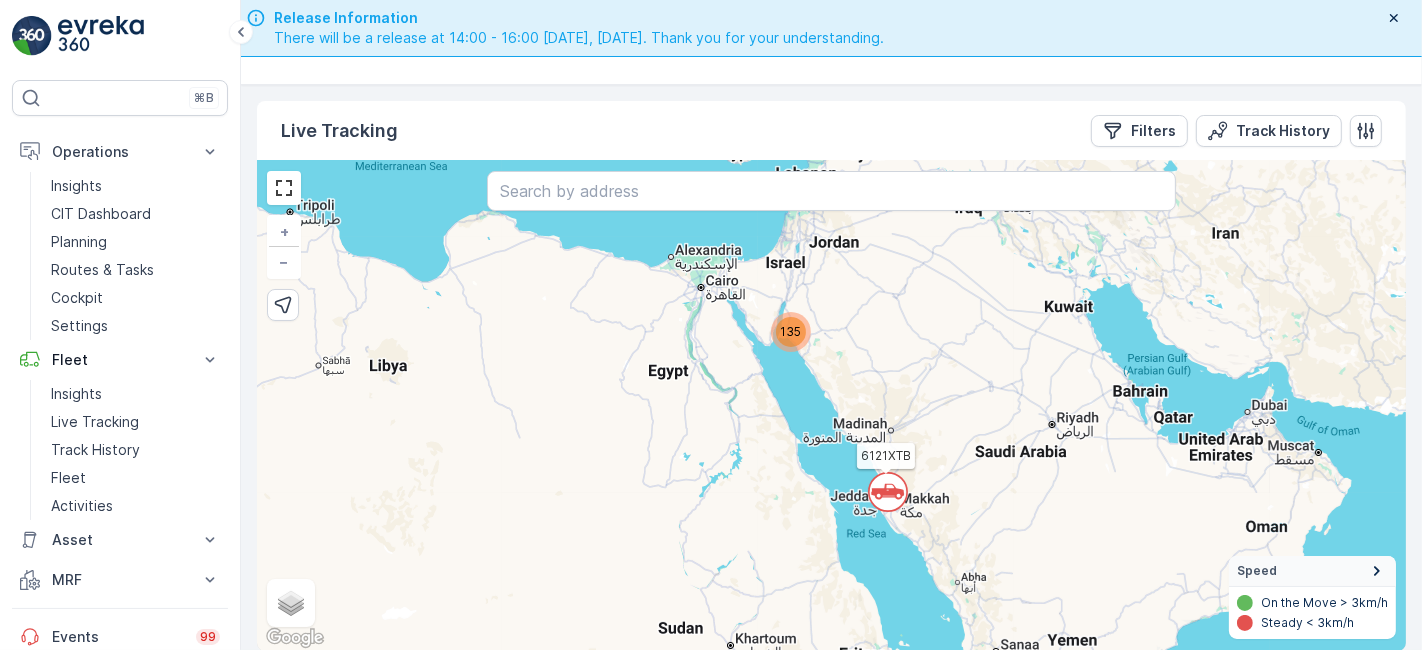 click on "` 135 6121XTB + −  Satellite  Roadmap  Terrain  Hybrid  Leaflet Keyboard shortcuts Map Data Map data ©2025 GeoBasis-DE/BKG (©2009), Google, Inst. Geogr. Nacional, Mapa GISrael Map data ©2025 GeoBasis-DE/BKG (©2009), Google, Inst. Geogr. Nacional, Mapa GISrael 200 km  Click to toggle between metric and imperial units Terms Report a map error Speed On the Move > 3km/h Steady < 3km/h" at bounding box center [831, 406] 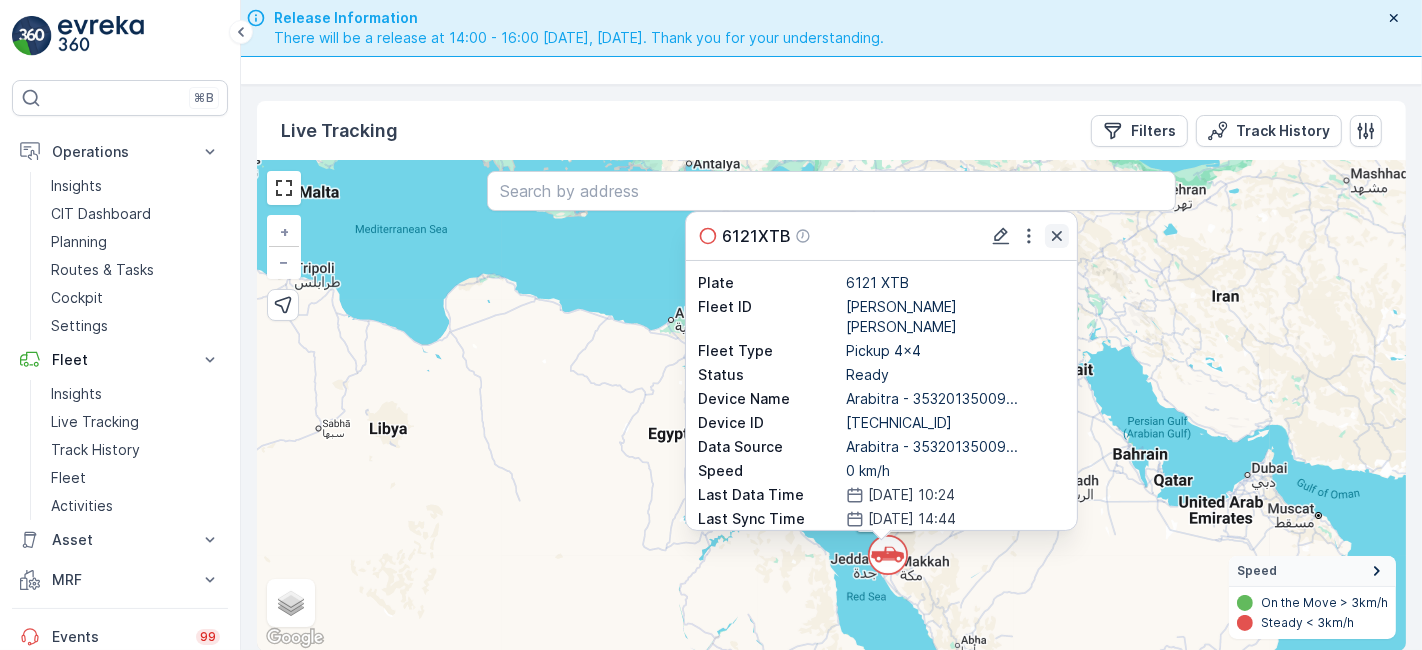 click 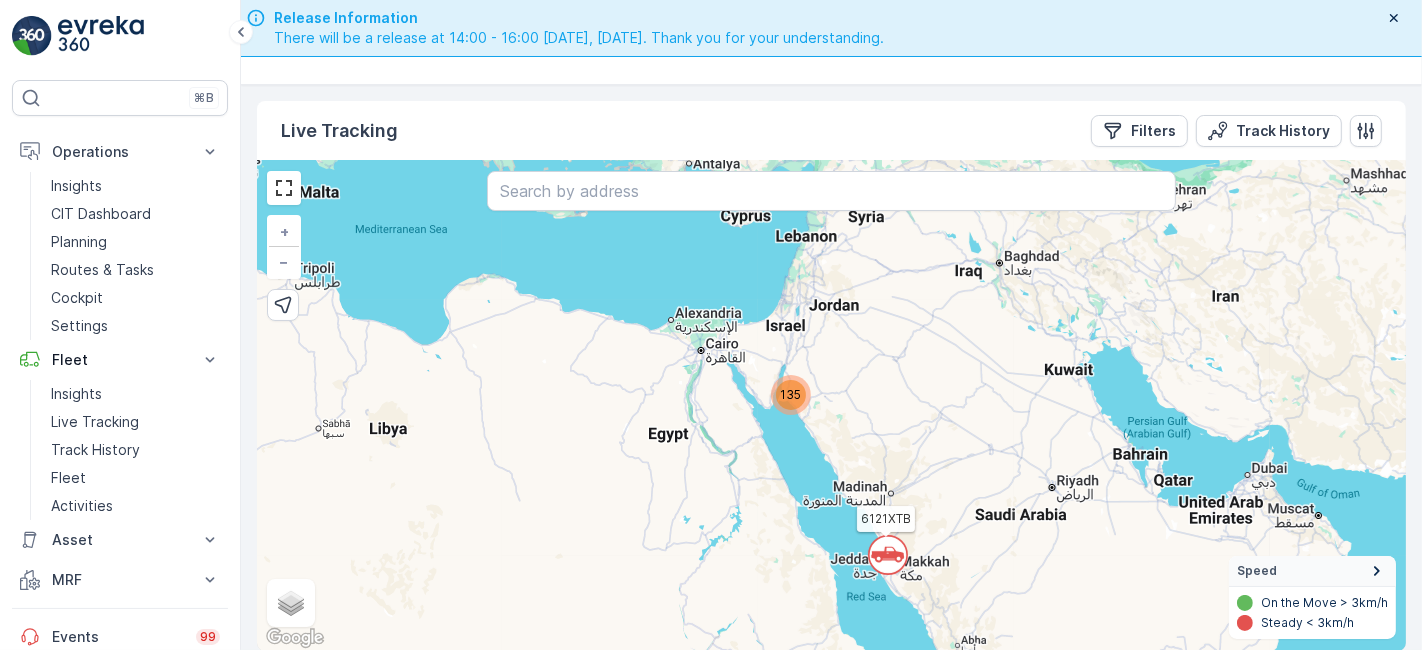 click on "135" at bounding box center (791, 394) 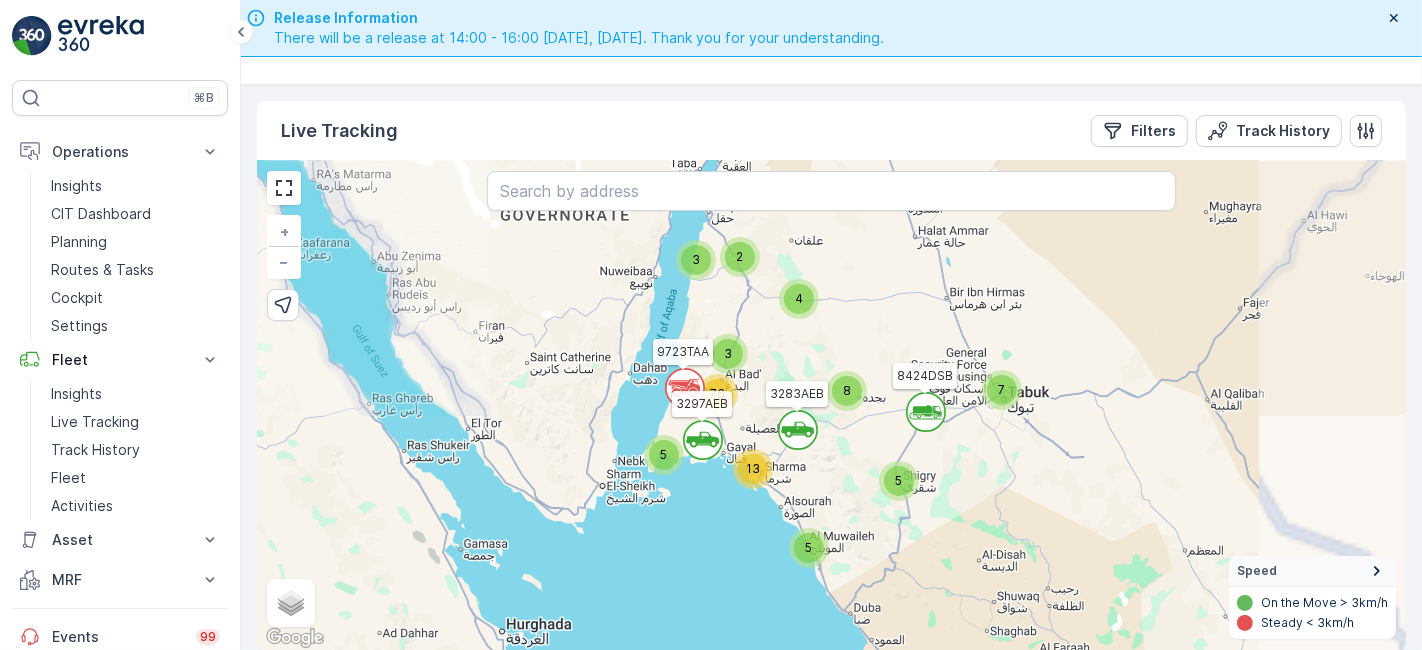 click on "` 4 2 3 ` 5 7 3 ` ` 5 5 8 ` 13 76 6121XTB 8424DSB 9723TAA 3297AEB 3283AEB + −  Satellite  Roadmap  Terrain  Hybrid  Leaflet Keyboard shortcuts Map Data Map data ©2025 Google, Mapa GISrael Map data ©2025 Google, Mapa GISrael 20 km  Click to toggle between metric and imperial units Terms Report a map error Speed On the Move > 3km/h Steady < 3km/h" at bounding box center [831, 406] 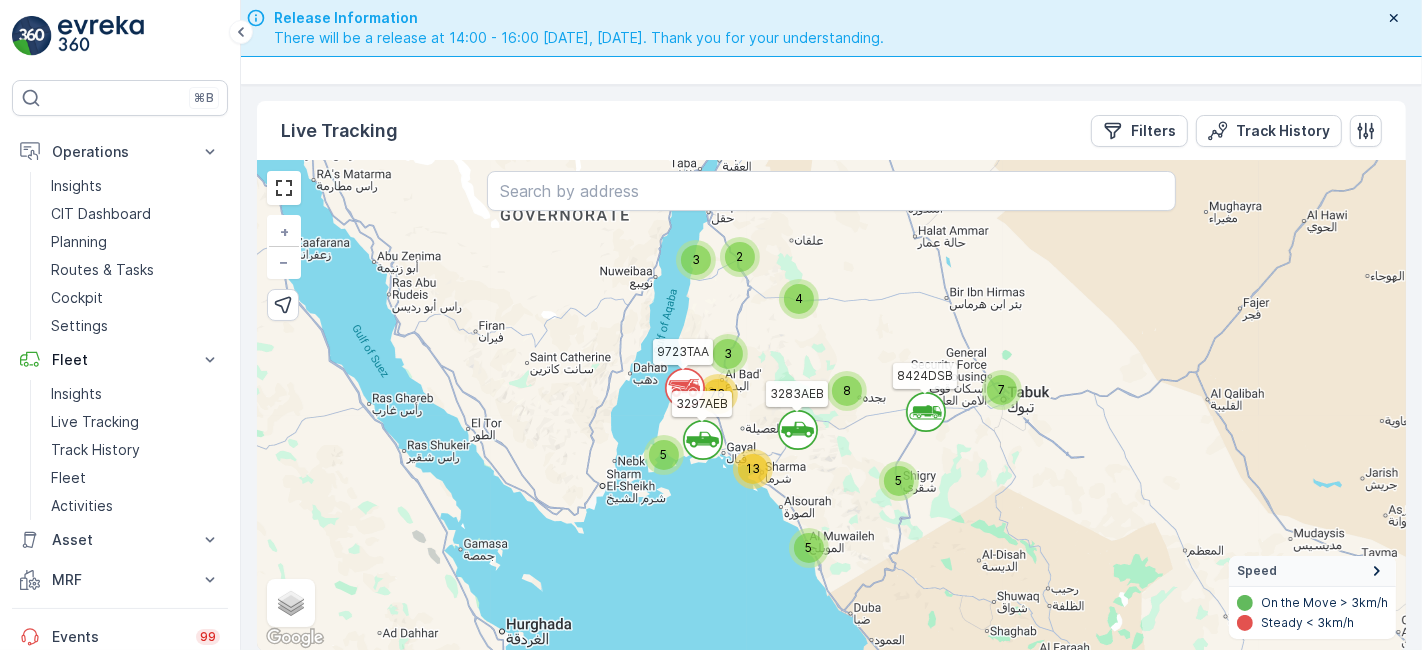 click on "5" at bounding box center [809, 547] 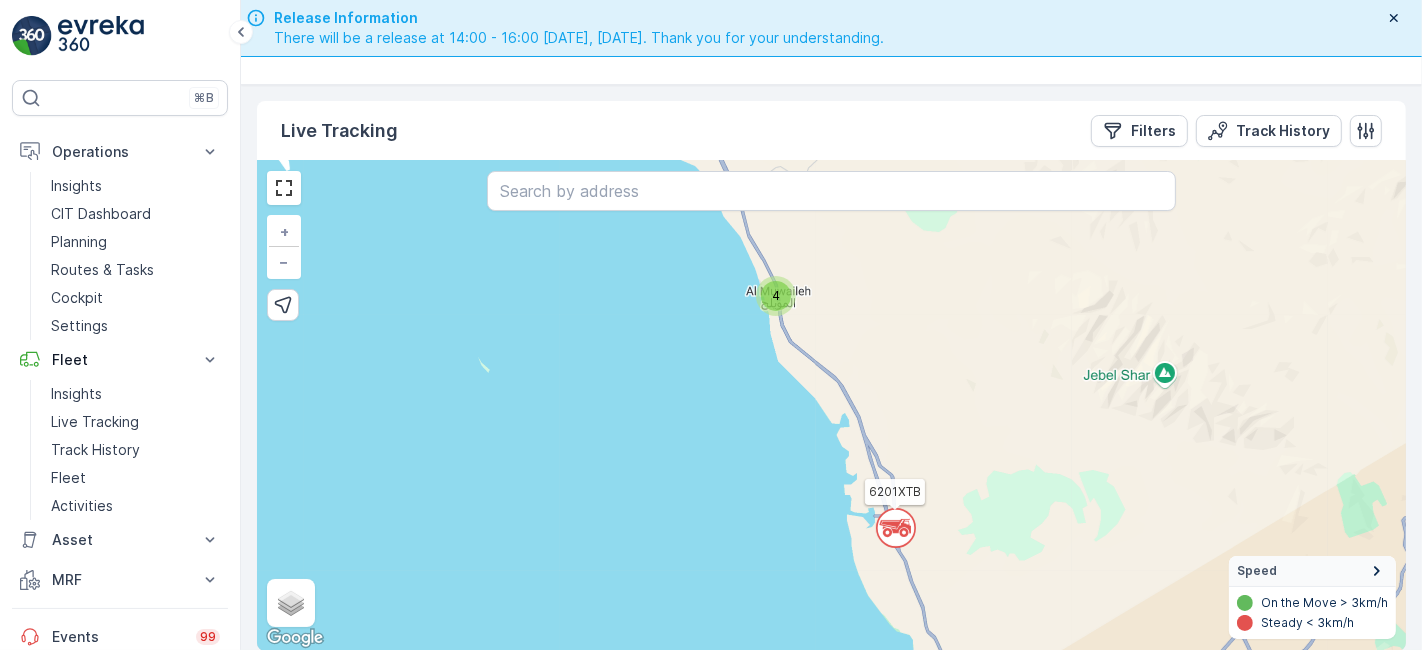 click on "4" at bounding box center [776, 295] 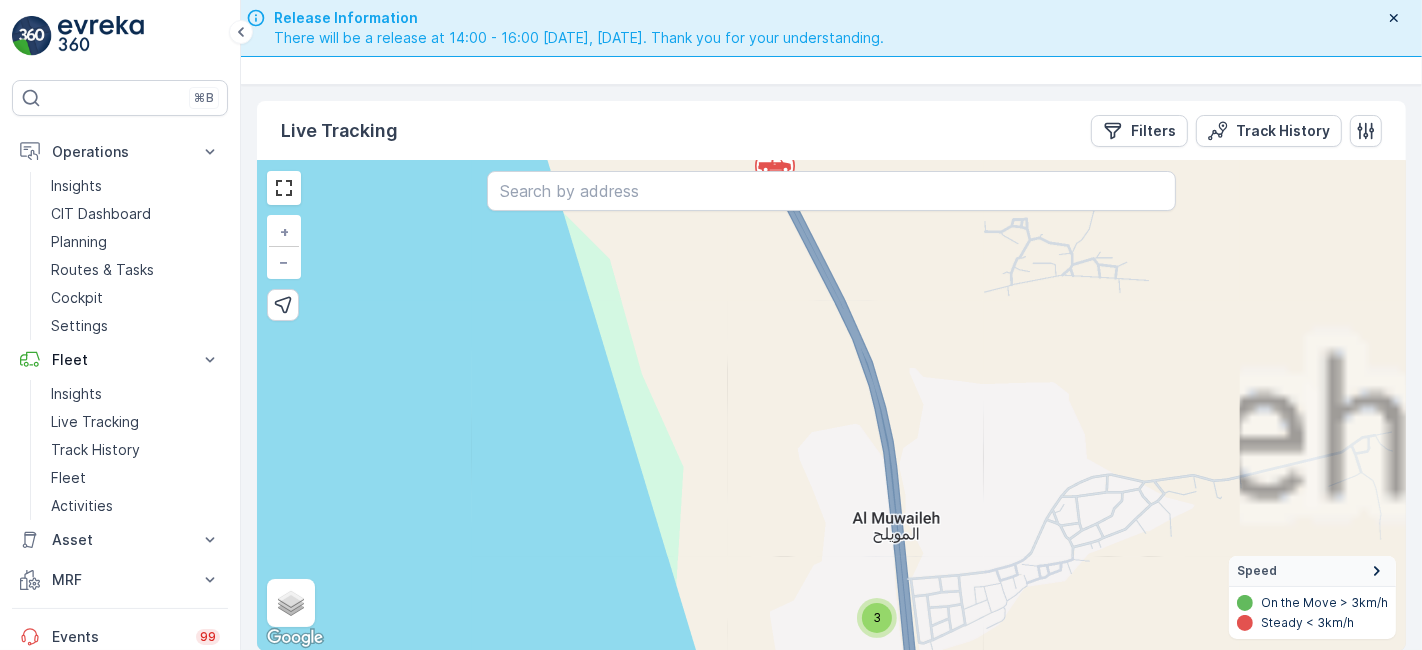 click on "3" at bounding box center (877, 617) 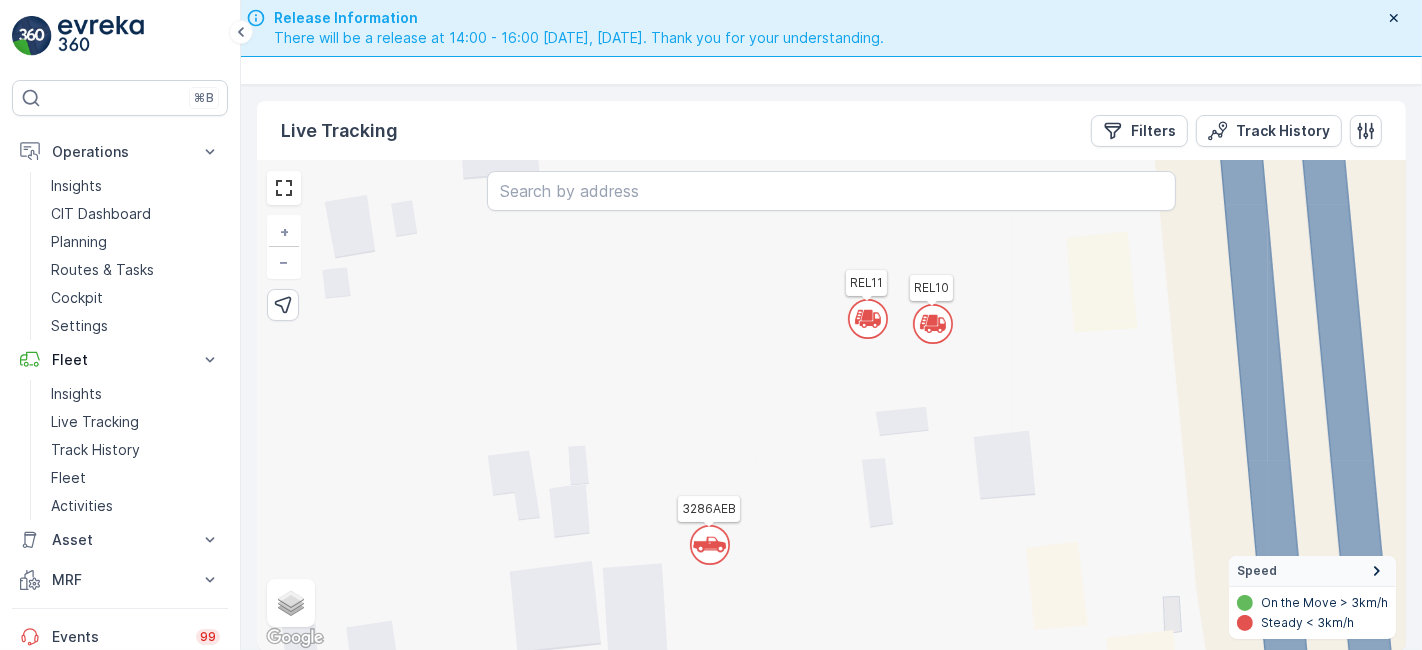 click 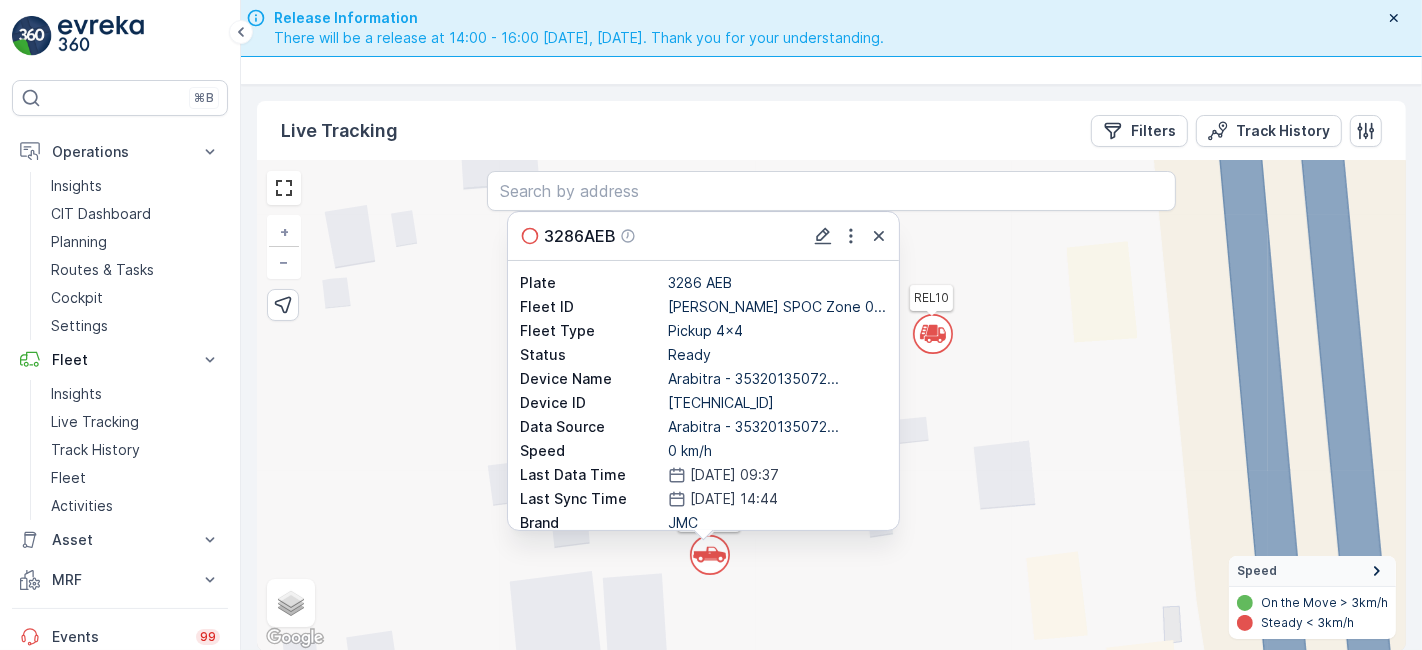click on "` ` ` ` ` ` ` ` ` ` ` ` ` ` ` ` ` ` ` ` ` ` ` ` ` ` 4 ` ` ` ` ` ` 5 ` ` ` ` ` ` ` ` ` ` ` ` ` ` ` ` ` 2 ` ` ` ` ` ` ` ` 2 ` ` 2 4 5 ` ` ` ` ` ` ` ` ` ` 3 ` ` 3 ` 2 ` ` ` ` ` ` ` 3 ATV2 3141VKA HOOKLIFT02 REL8 3295AEB 3257TTB 3286AEB 1258EEB REL13 1272EEB 1274EEB 9724TAA 1262EEB 3586GHA 3015UTB SEGWAY1 REL14 3588GHA 6810XTB ATV6 REL5 REL10 7945XTA 3287AEB 6418SDB REL12 ATV4 ATV13 3290AEB REL7 ATV21 3691GTB 6121XTB 2589VBB 9384TXA 7245VGJ 6210XTB 3301AEB BEACHCOMBER 3281AEB 7764DXA 3283AEB SEGWAY4 ATV9 5472EGR 9717TAA 3288AEB 1266EEB 3592GHA 3282AEB 3296AEB 7892KXA REL11 3280AEB 9273TSB ATV14 6203XTB 3299AEB 3302AEB 3289AEB 7247VGJ ATV17 6205XTB 3291AEB 6201XTB 3589GHA REL15 REL6 9383TXA 2933EXB 6204XTB 3297AEB 6206XTB 1260EEB HOOKLIFT01 ATV8 9380TXA 6202XTB REL1 1251EEB 9723TAA BW001 BW003 3298AEB 3303AEB 3292AEB 6211XTB 8424DSB ATV11 HOOKLIFT03 REL9 3293AEB 3304AEB 3300AEB 6525HKA 6207XTB 6123XTB 9381TXA SEGWAY2 6208XTB ATV20 3286AEB Plate 3286 AEB Fleet ID [PERSON_NAME] SPOC Zone 0... Fleet Type Pickup 4x4 JMC" at bounding box center (831, 406) 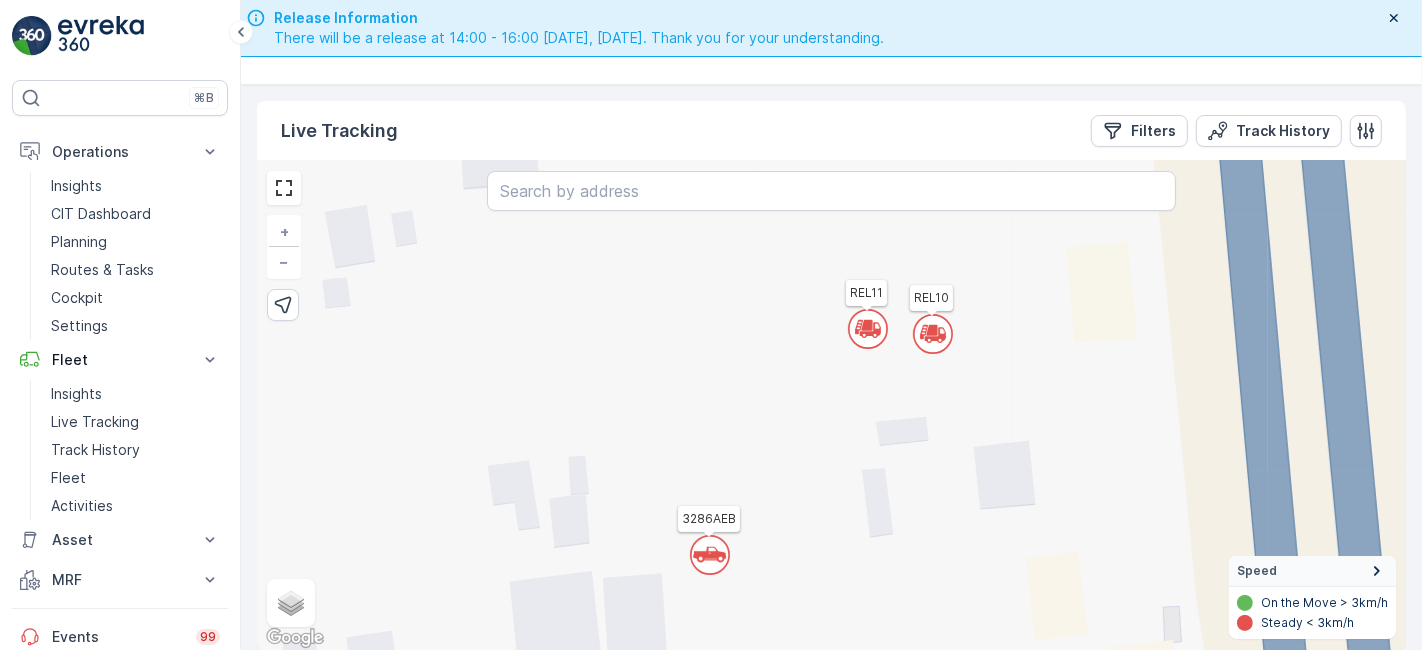 click 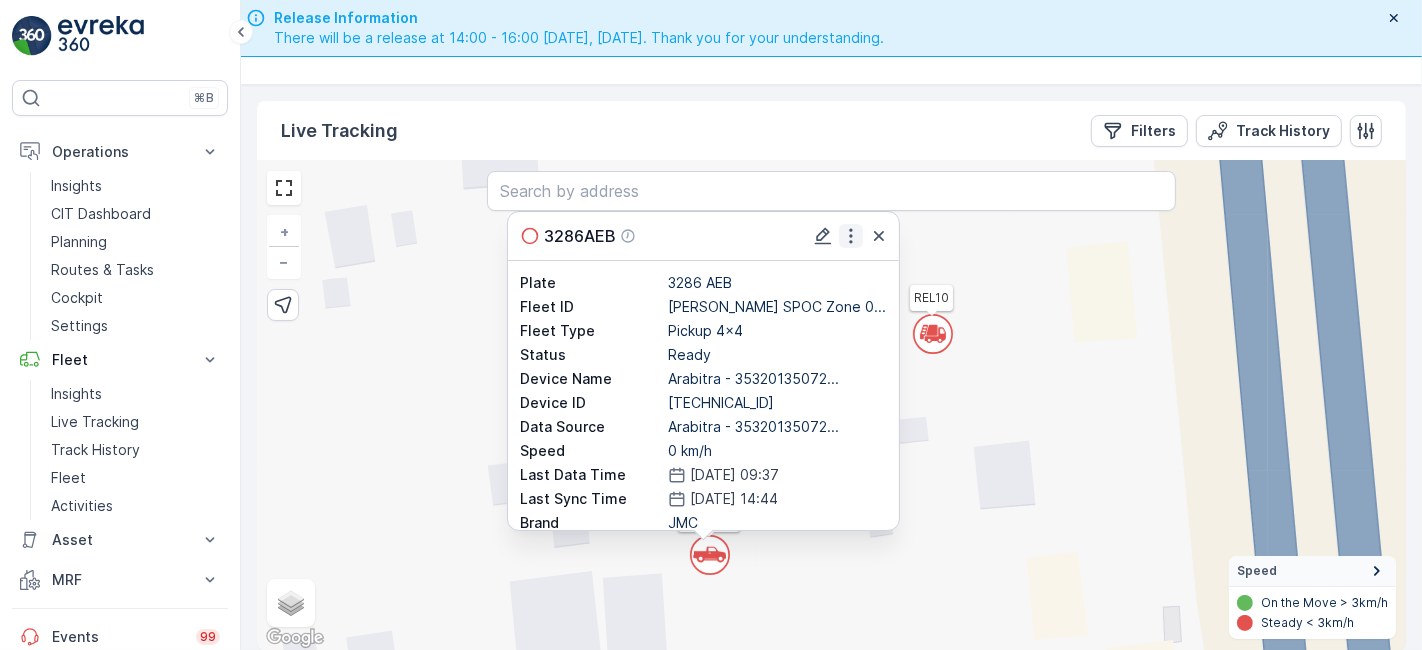 click 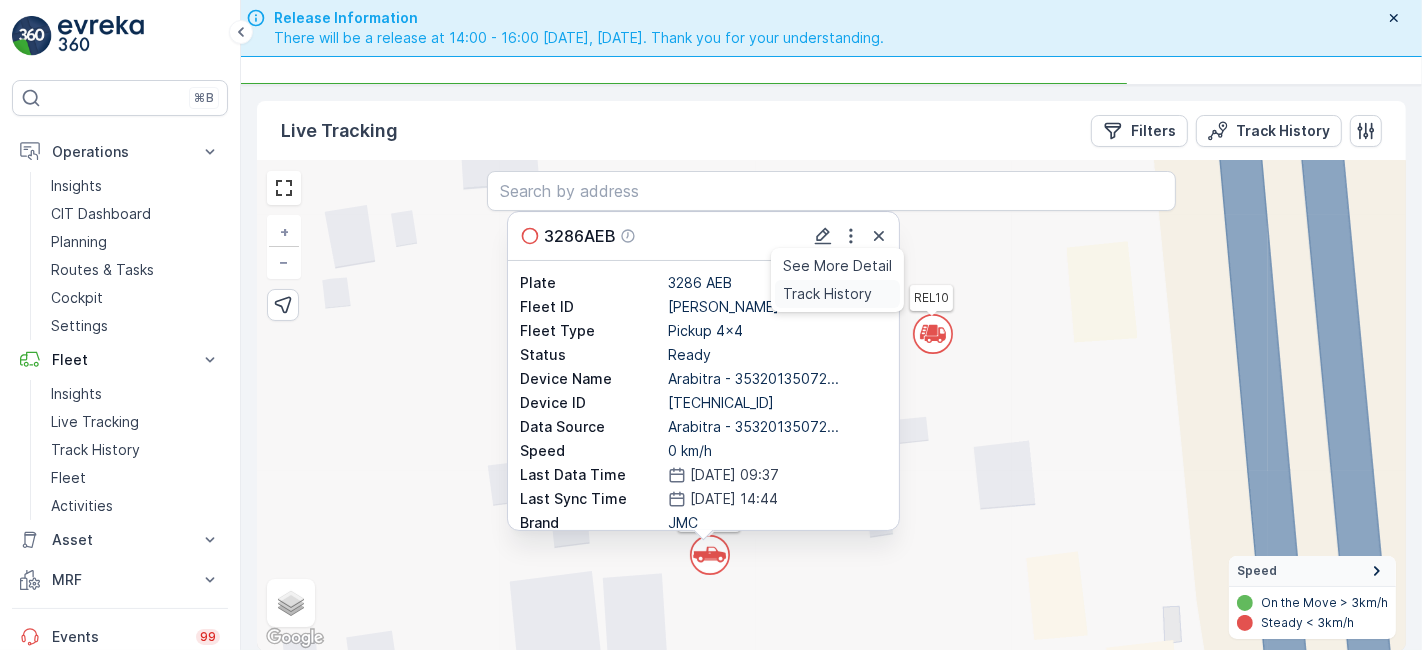 click on "Track History" at bounding box center (827, 294) 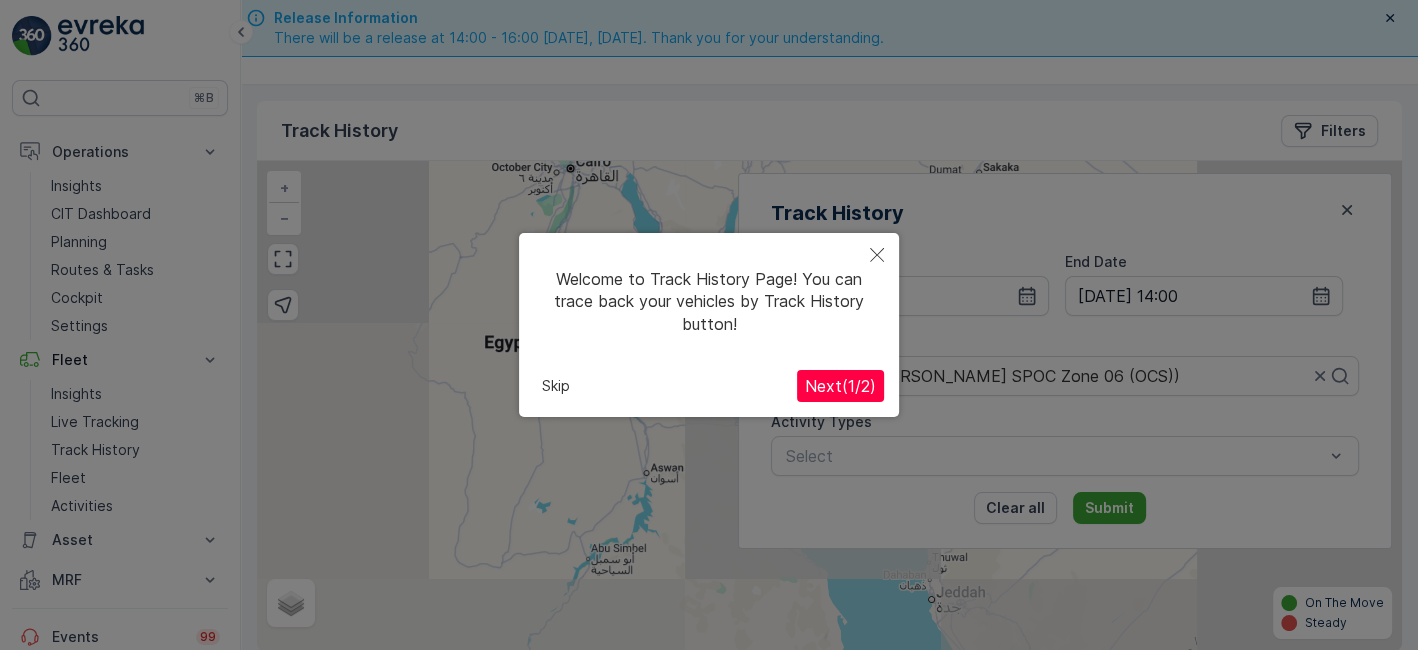 click on "Welcome to Track History Page! You can trace back your vehicles by Track History button! Skip Next  ( 1 / 2 )" at bounding box center (709, 325) 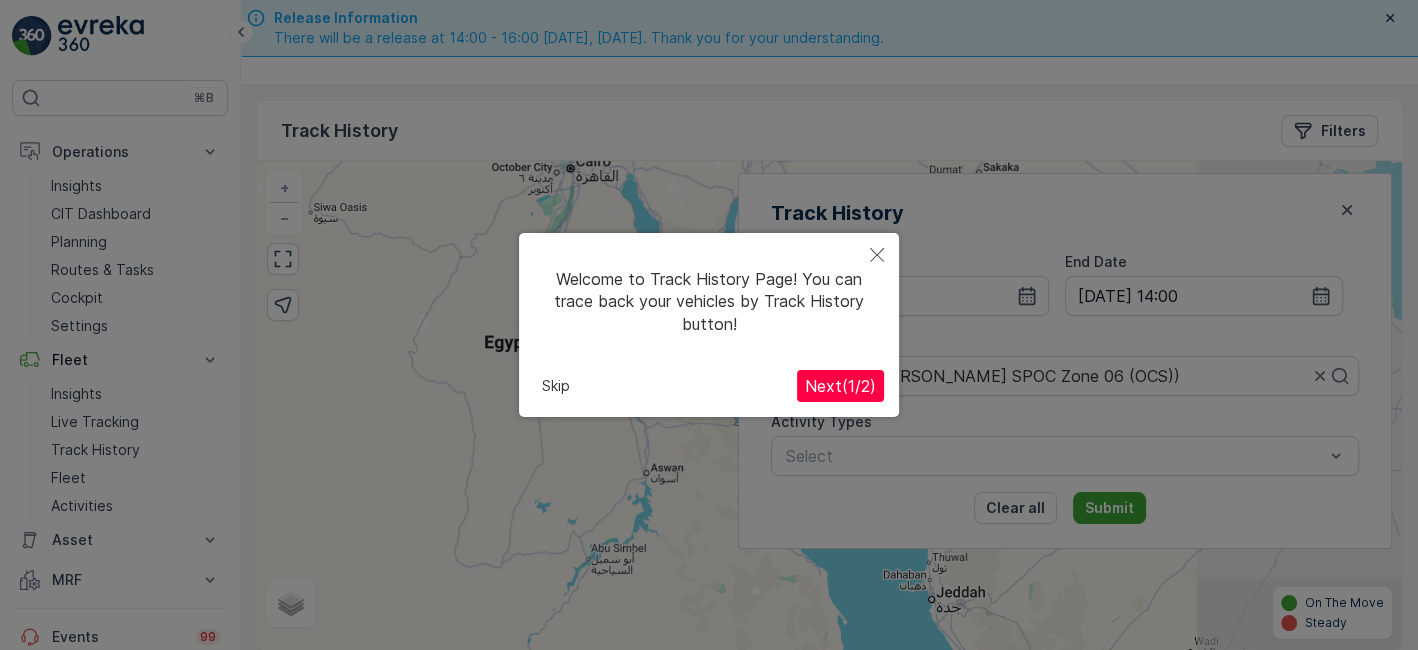 click on "Next  ( 1 / 2 )" at bounding box center (840, 386) 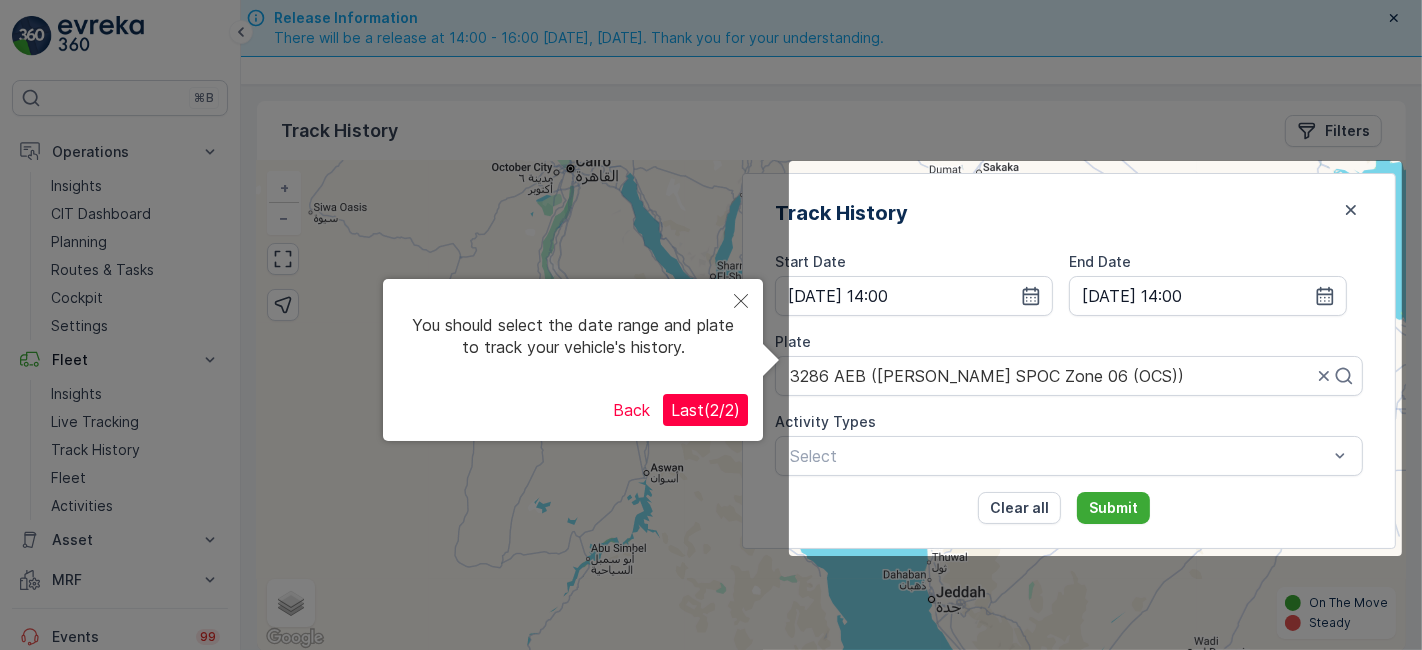 click on "Last  ( 2 / 2 )" at bounding box center [705, 410] 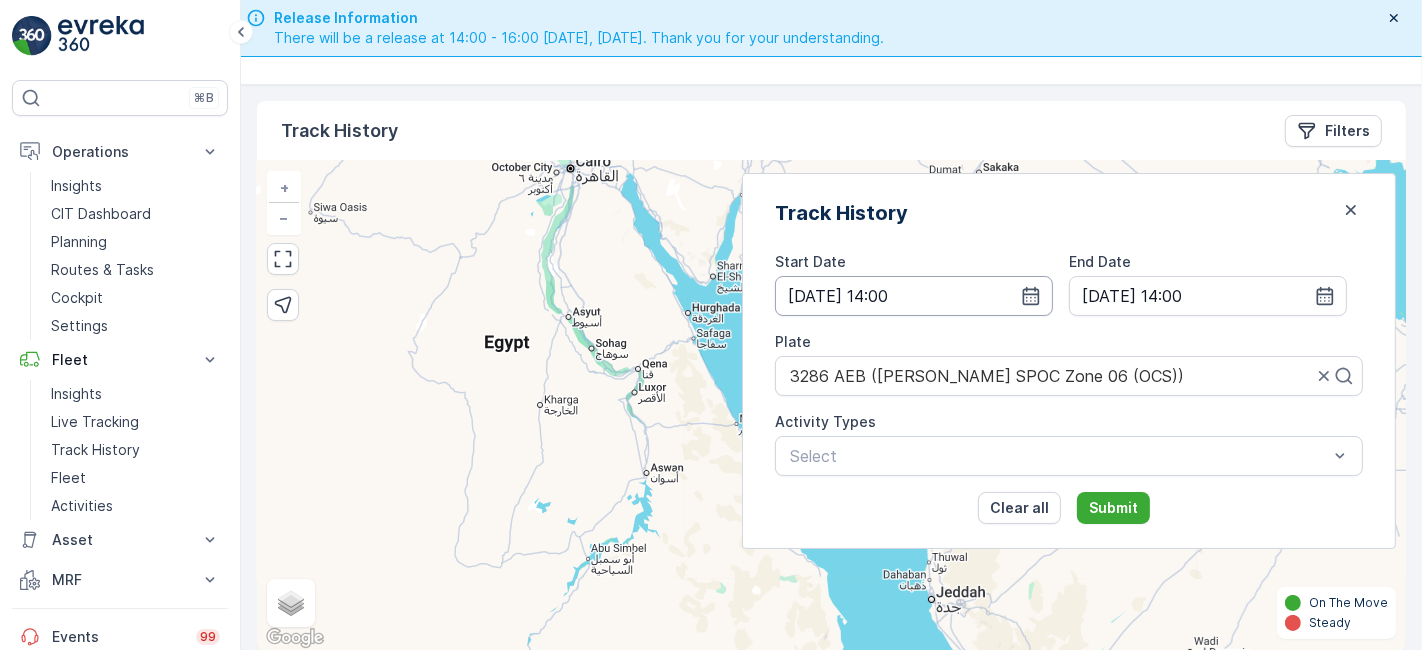 click on "[DATE] 14:00" at bounding box center (914, 296) 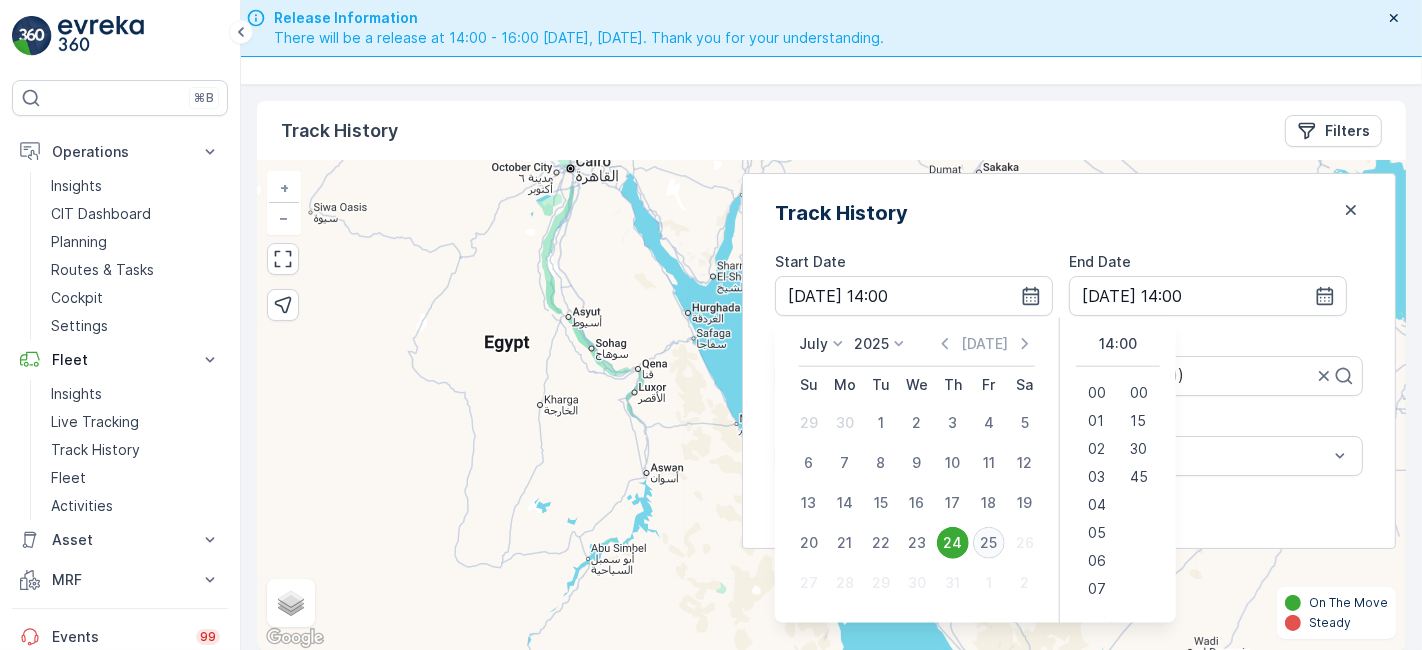 click on "25" at bounding box center [989, 543] 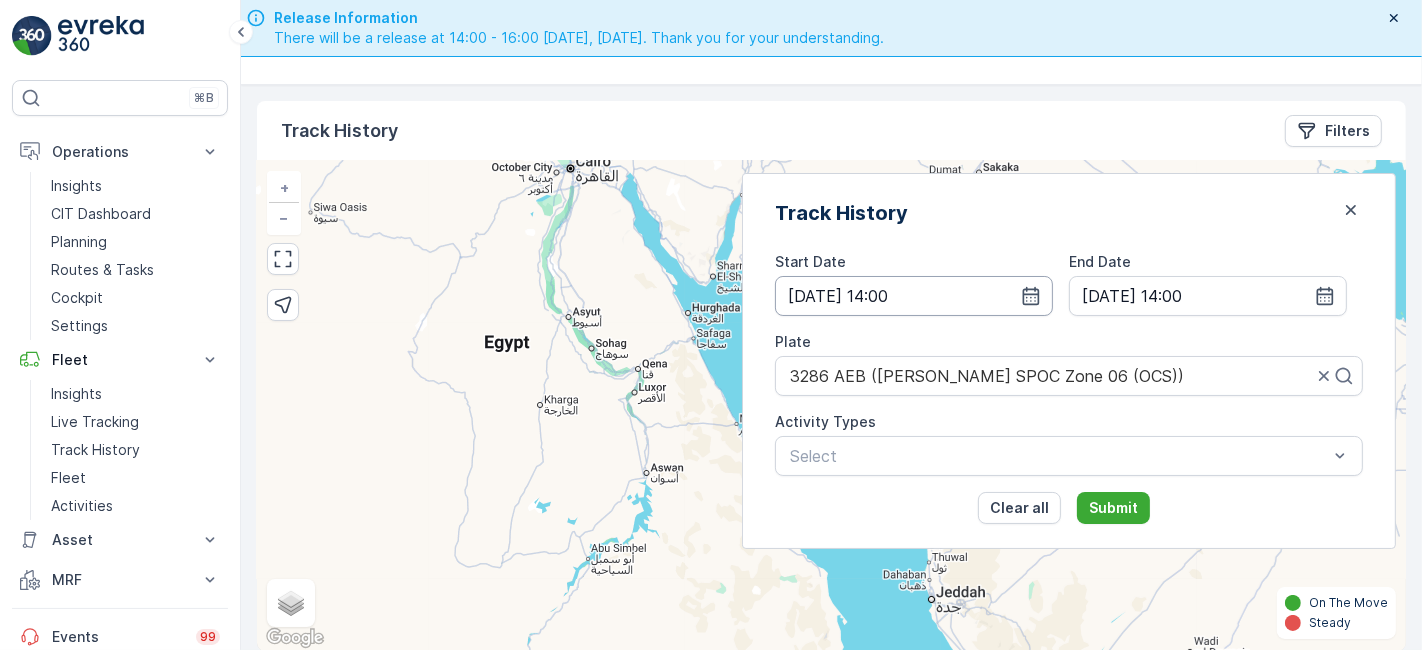 click on "[DATE] 14:00" at bounding box center (914, 296) 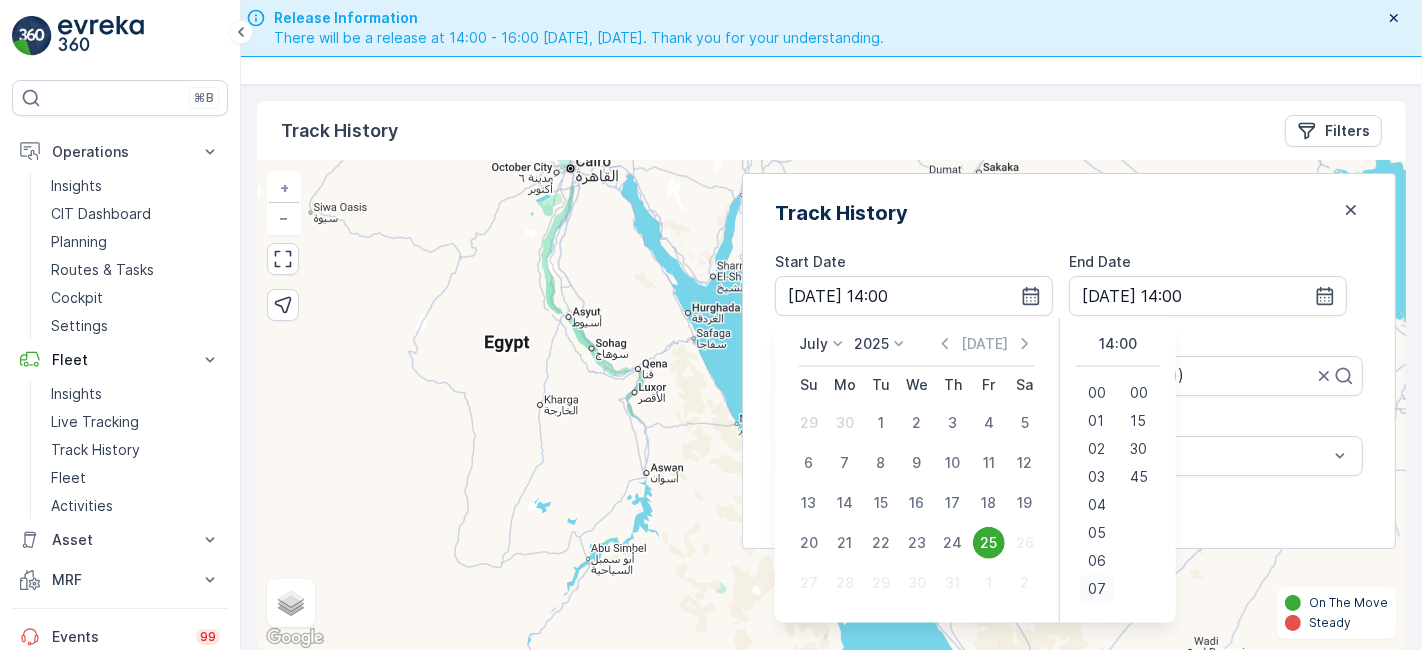 click on "07" at bounding box center (1097, 588) 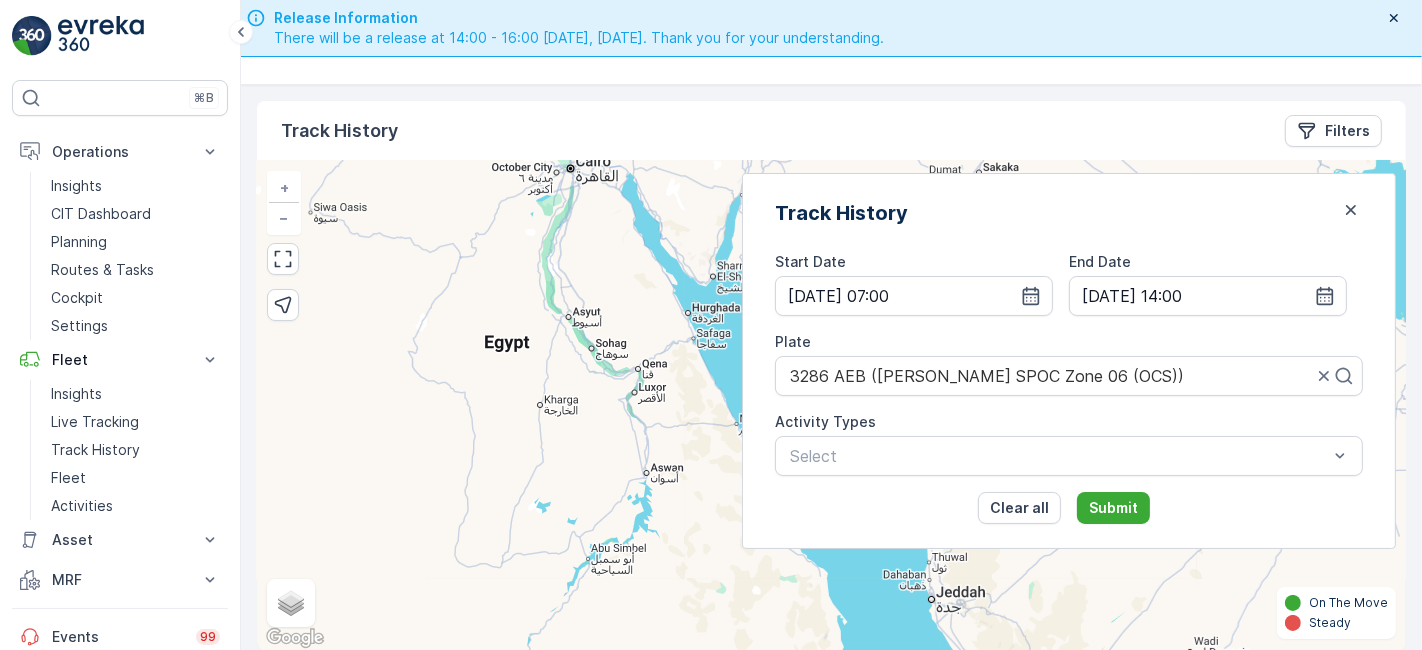 click on "Submit" at bounding box center [1220, 508] 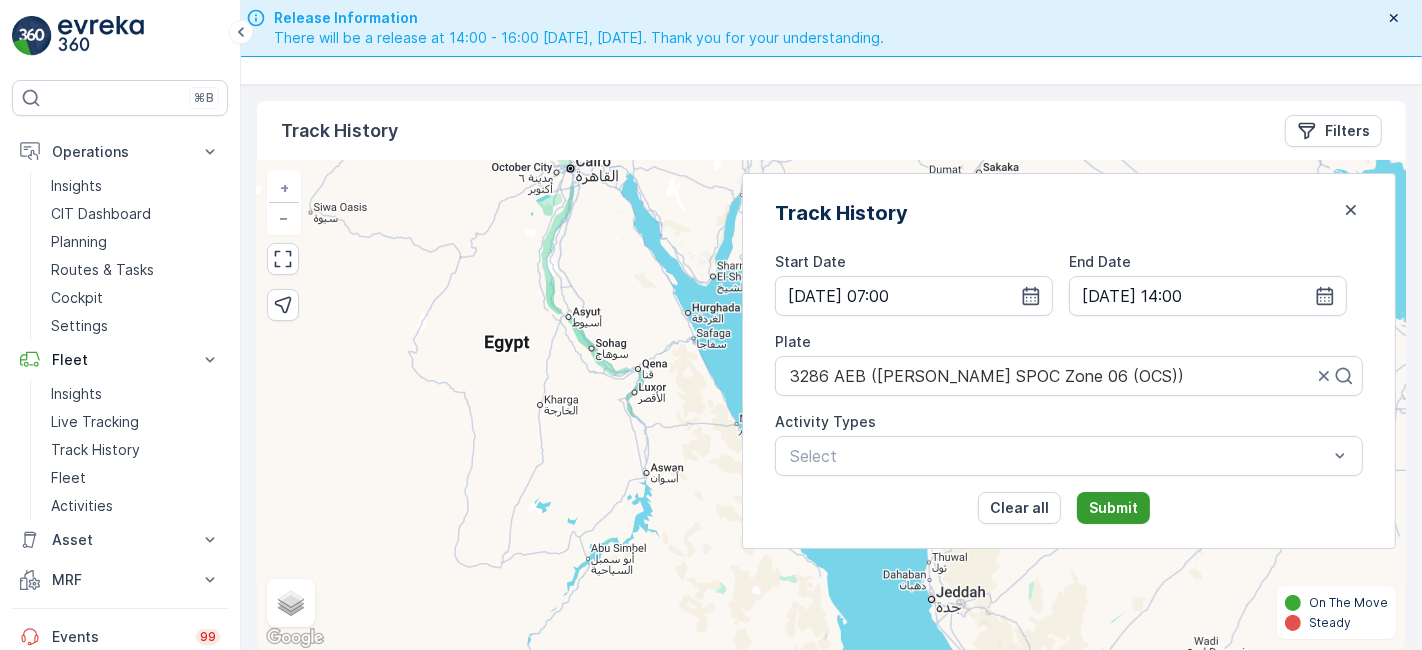 click on "Submit" at bounding box center (1113, 508) 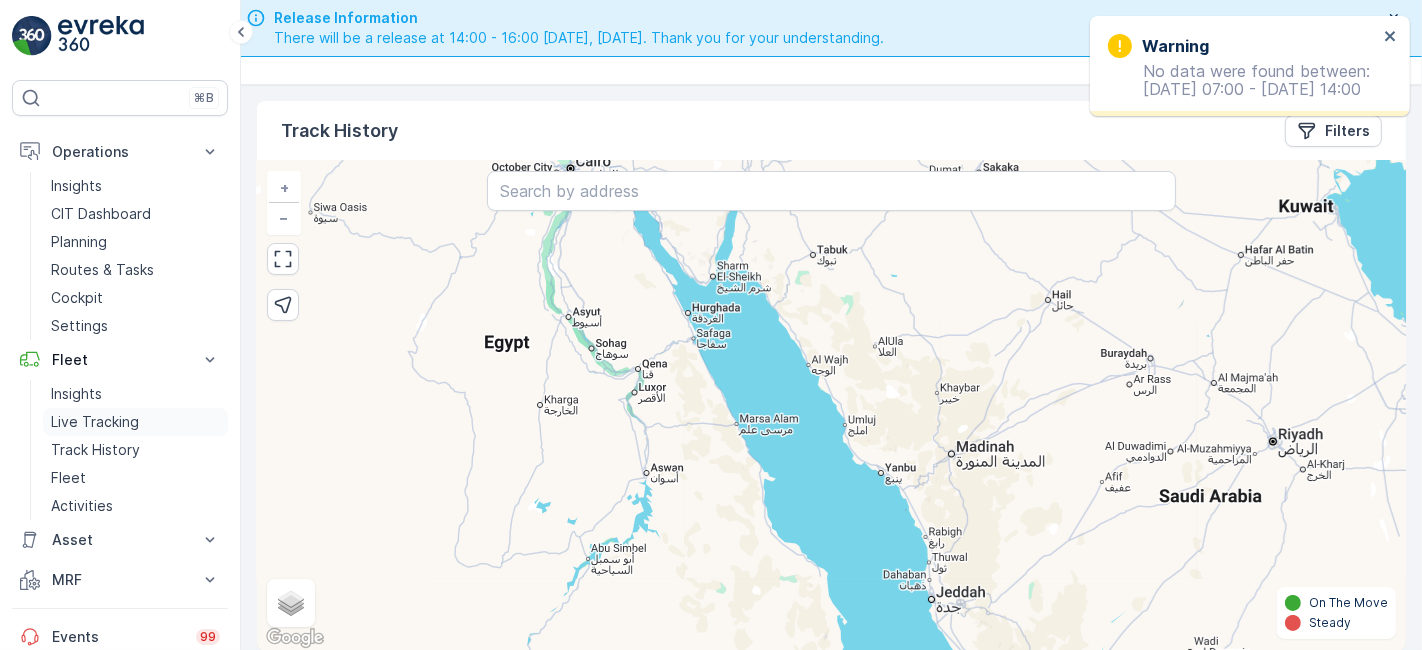 click on "Live Tracking" at bounding box center [95, 422] 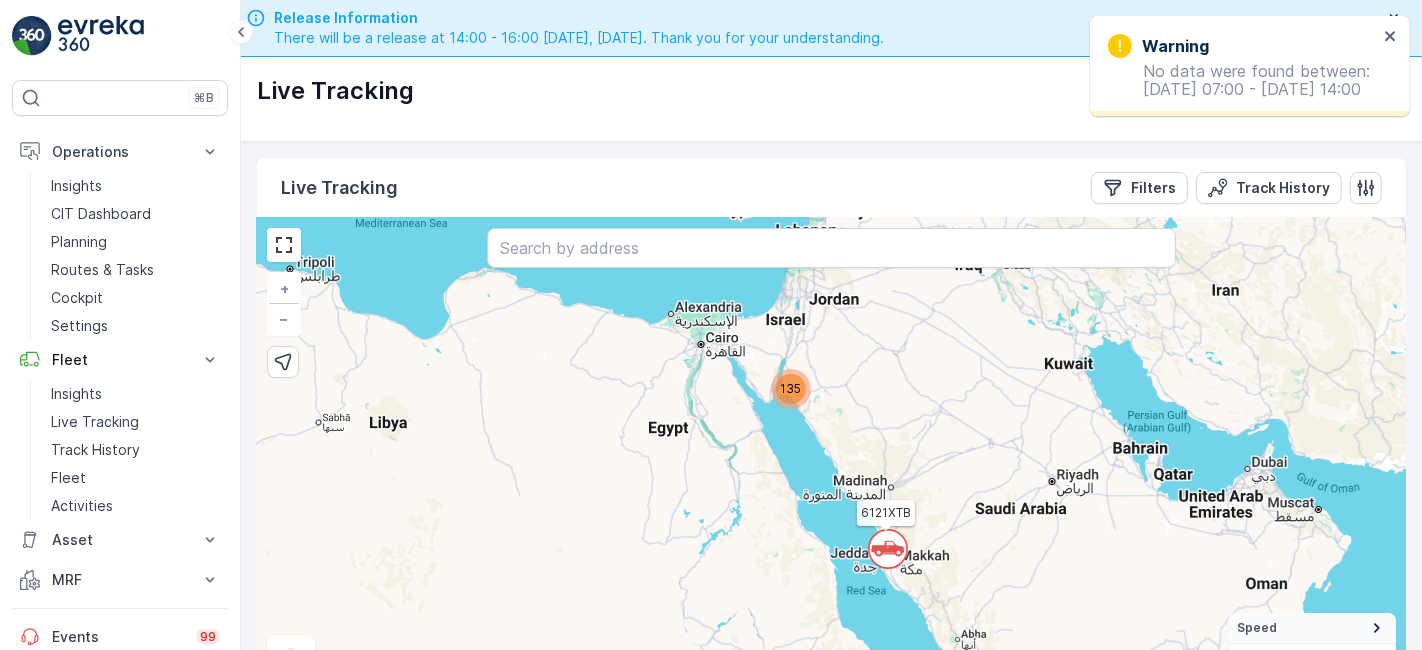 scroll, scrollTop: 57, scrollLeft: 0, axis: vertical 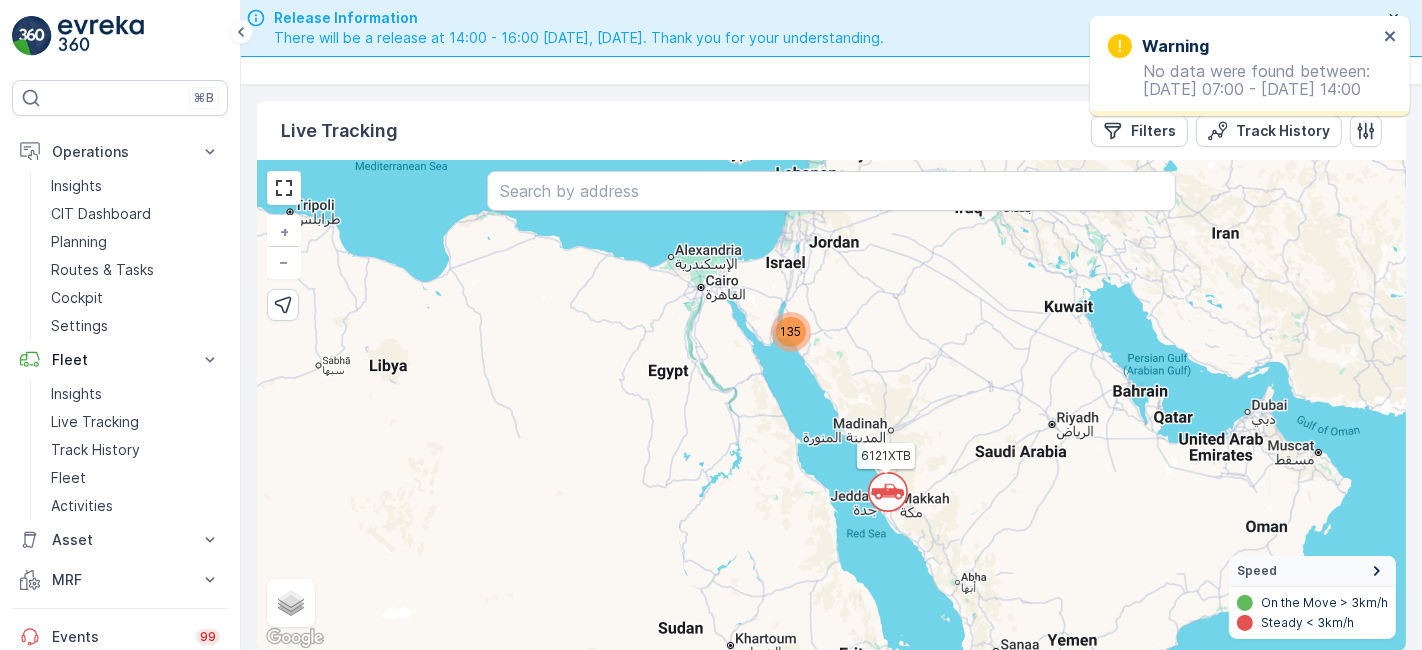 click on "` 135 6121XTB + −  Satellite  Roadmap  Terrain  Hybrid  Leaflet Keyboard shortcuts Map Data Map data ©2025 GeoBasis-DE/BKG (©2009), Google, Inst. Geogr. Nacional, Mapa GISrael Map data ©2025 GeoBasis-DE/BKG (©2009), Google, Inst. Geogr. Nacional, Mapa GISrael 200 km  Click to toggle between metric and imperial units Terms Report a map error Speed On the Move > 3km/h Steady < 3km/h" at bounding box center [831, 406] 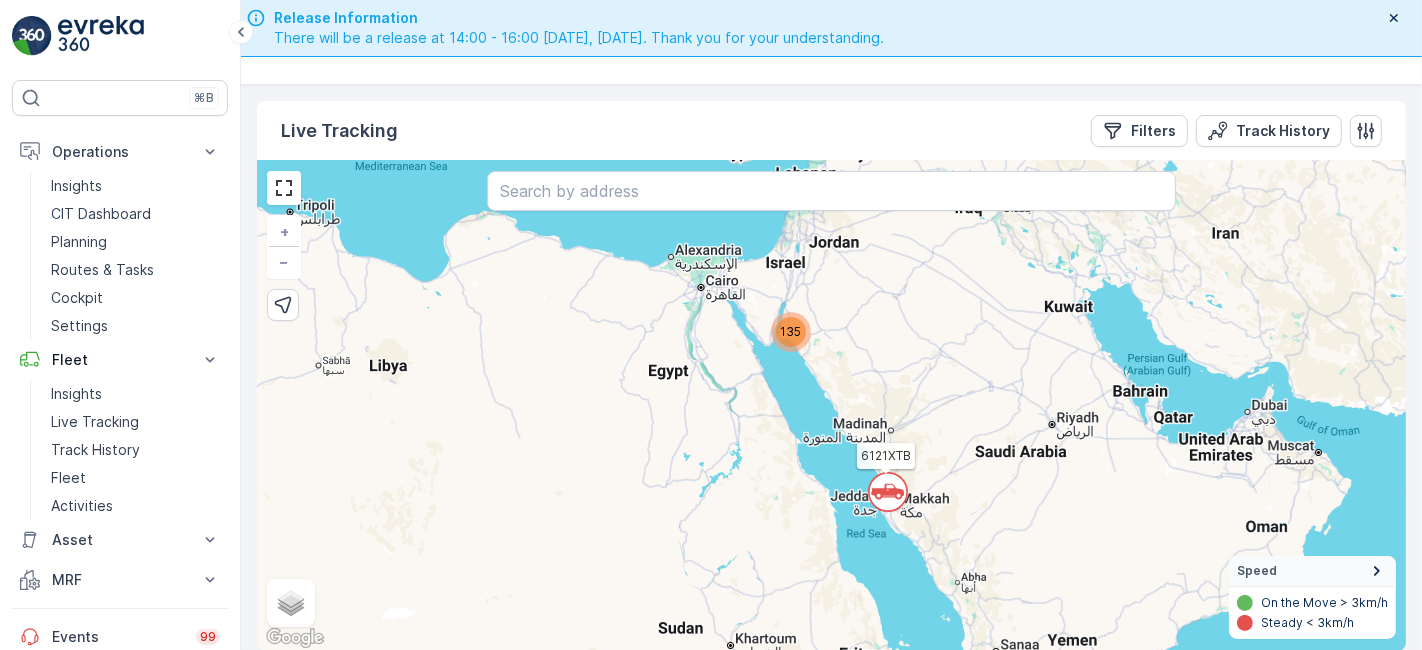 click on "135" at bounding box center (791, 332) 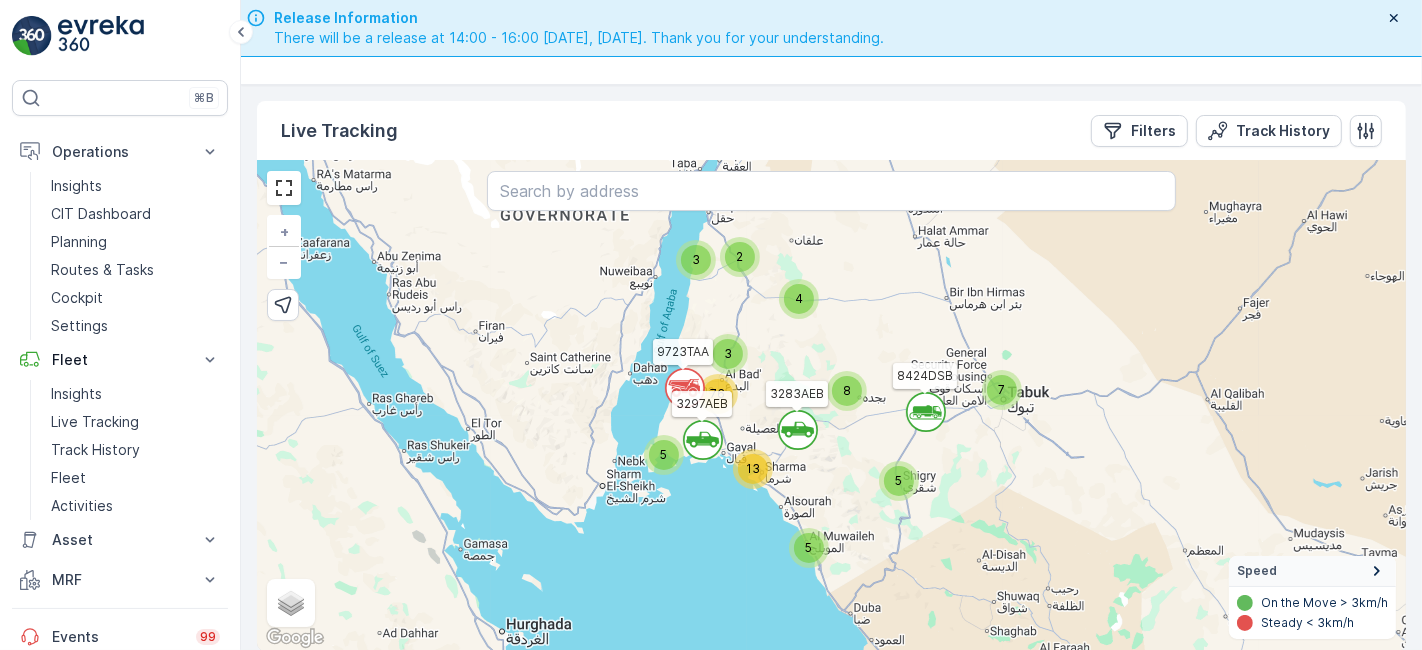 click on "5" at bounding box center (809, 548) 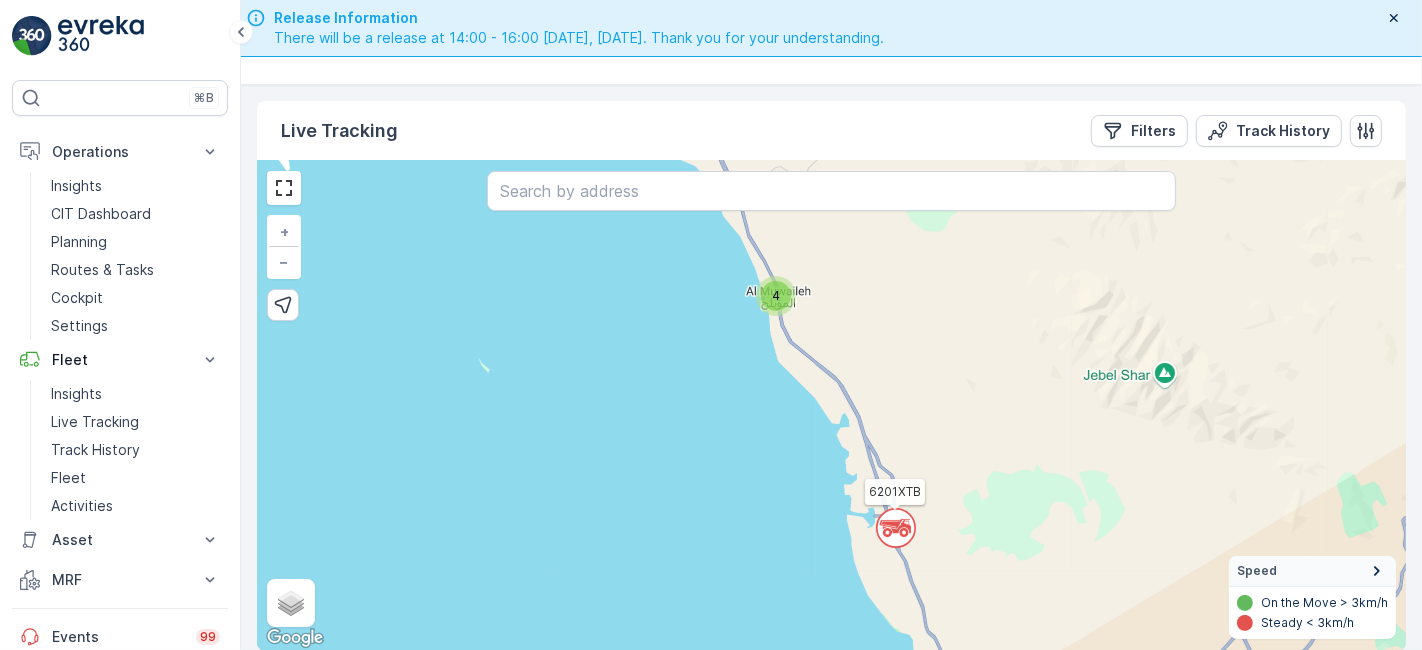 click on "4" at bounding box center [776, 296] 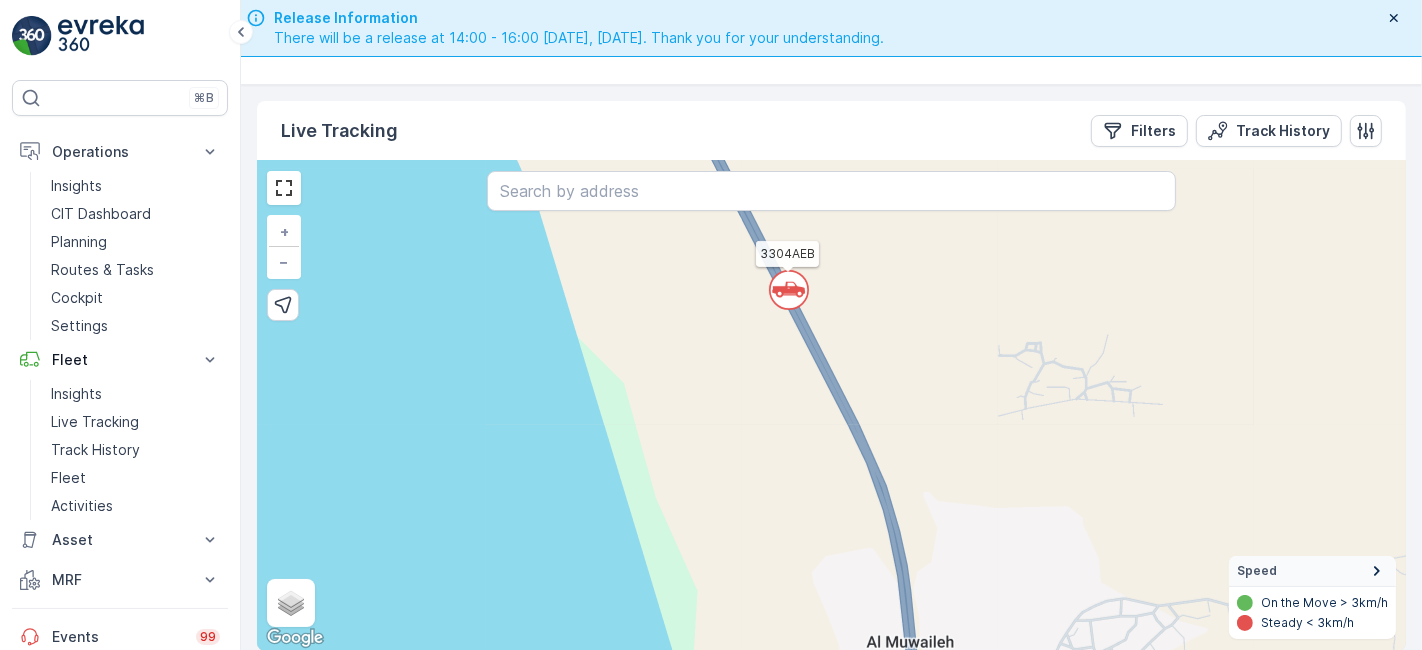 drag, startPoint x: 796, startPoint y: 350, endPoint x: 804, endPoint y: 435, distance: 85.37564 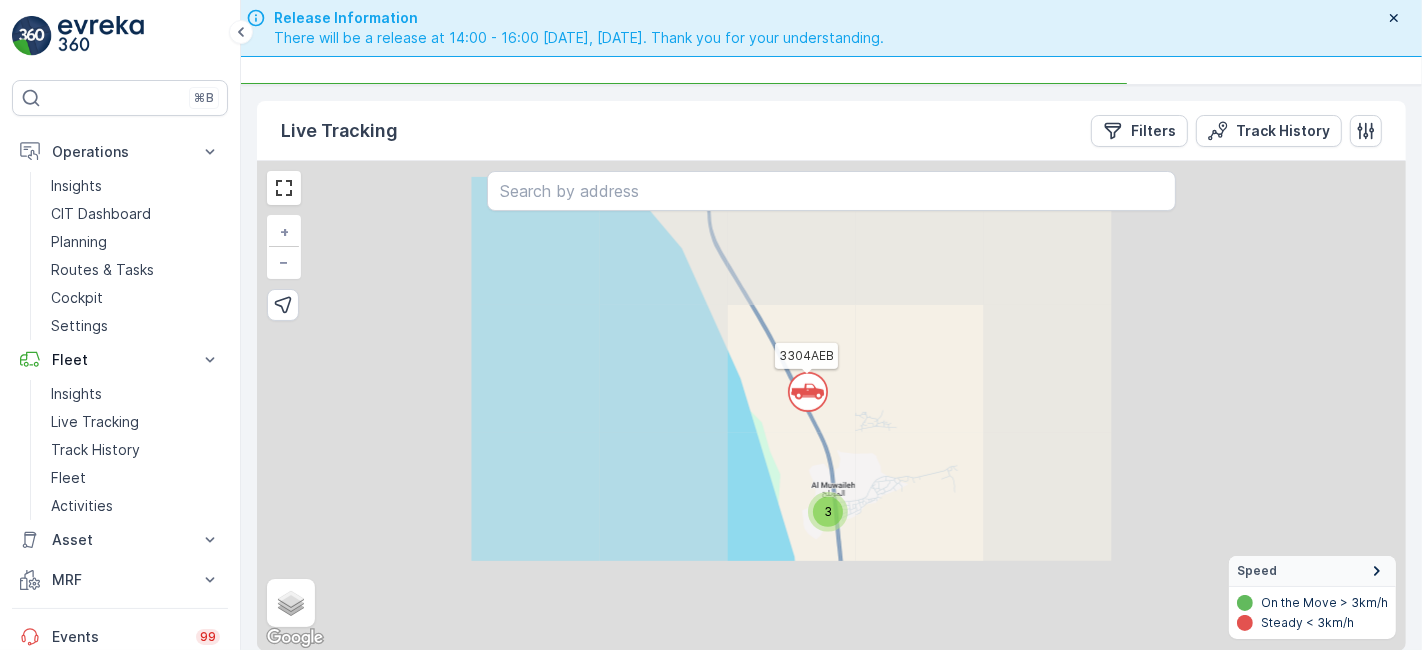 drag, startPoint x: 754, startPoint y: 261, endPoint x: 761, endPoint y: 389, distance: 128.19127 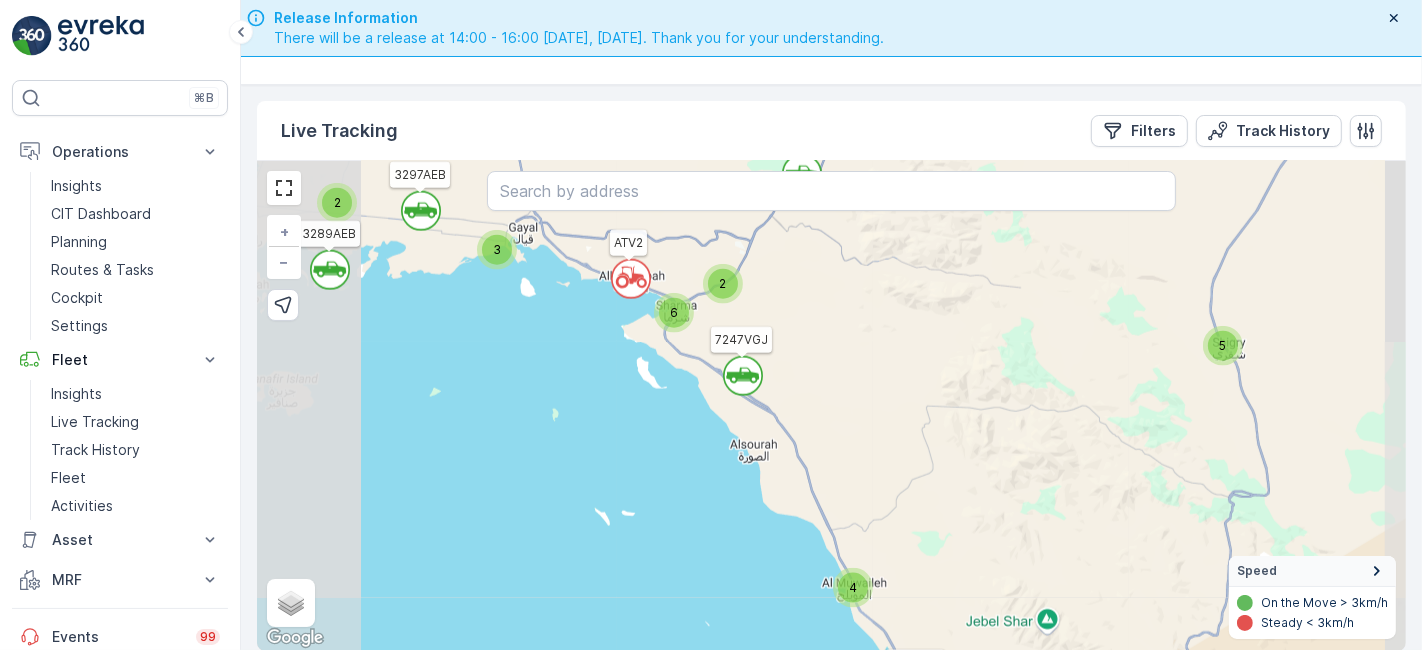 drag, startPoint x: 784, startPoint y: 344, endPoint x: 859, endPoint y: 530, distance: 200.55174 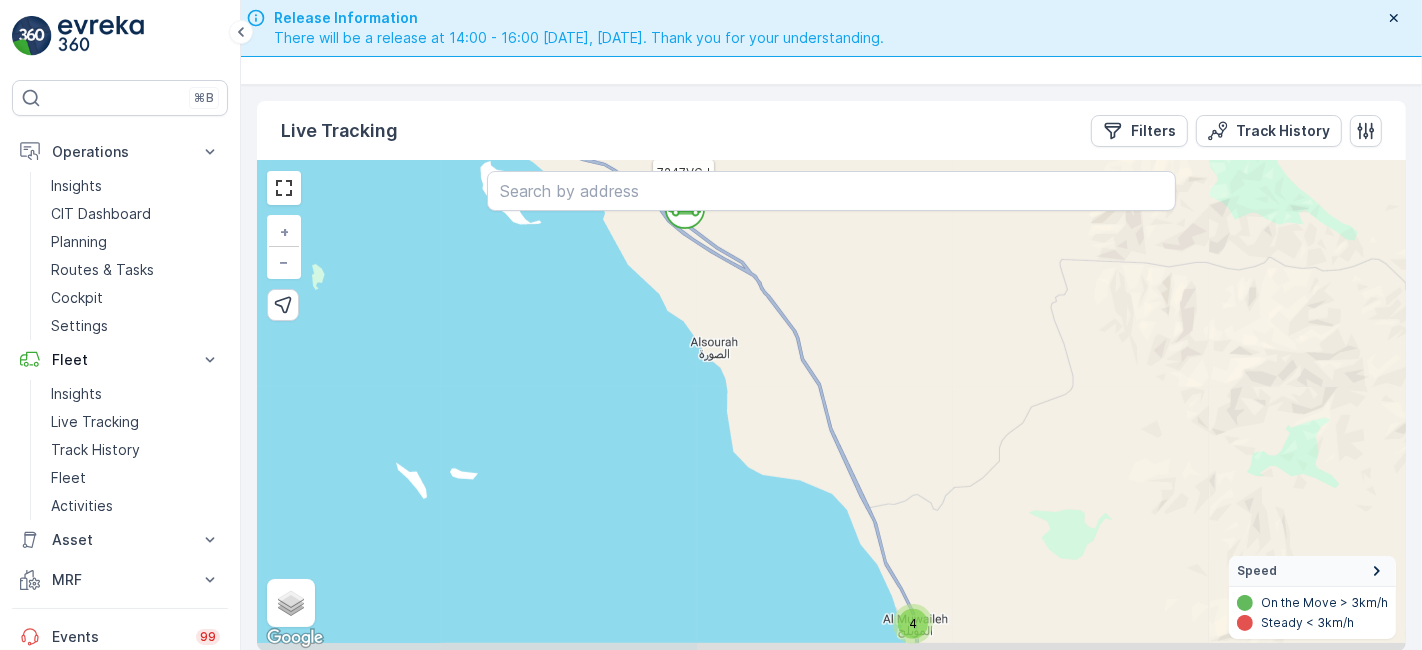 drag, startPoint x: 903, startPoint y: 570, endPoint x: 764, endPoint y: 313, distance: 292.18146 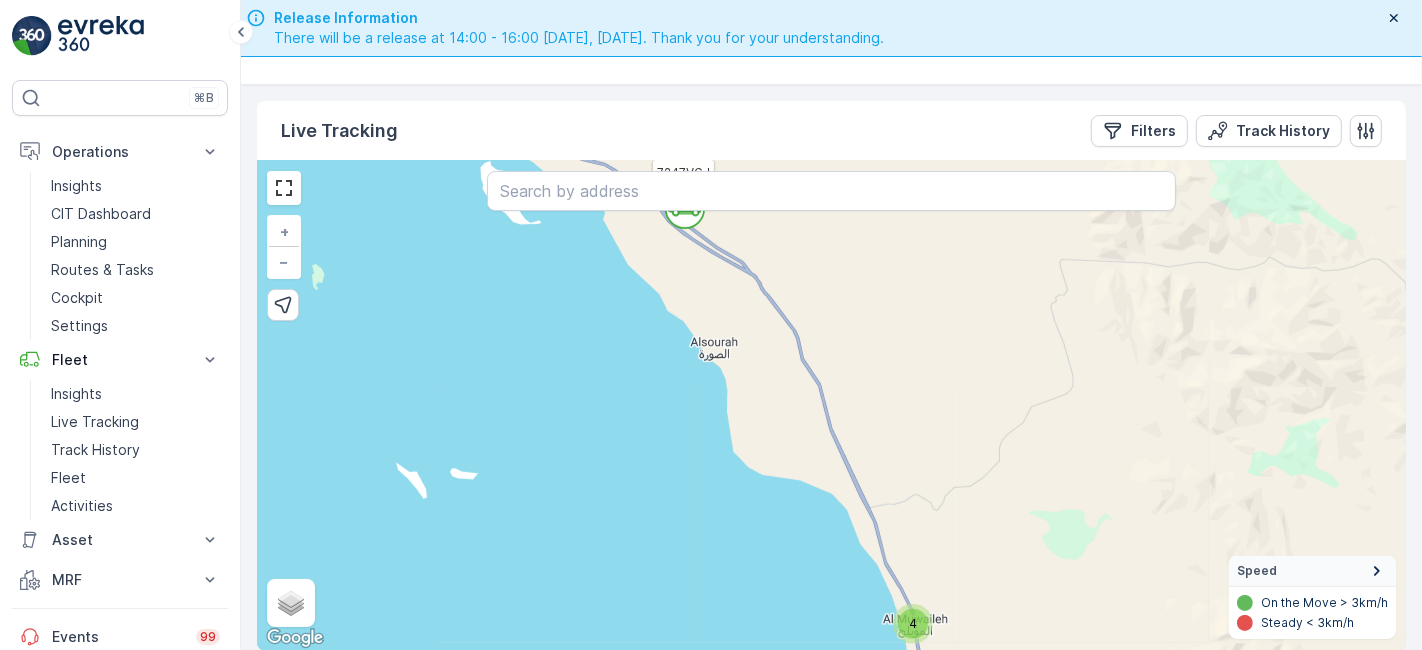 click on "` ` ` ` ` ` ` ` ` ` ` ` ` ` ` ` ` 3 2 5 ` 3 2 2 ` ` 4 ` ` ` ` 2 ` 2 ` 5 ` 2 5 ` 2 4 61 ATV2 1272EEB SEGWAY1 REL14 REL12 3691GTB 6121XTB 3283AEB 3296AEB 6203XTB 3299AEB 3289AEB 7247VGJ 6201XTB 3297AEB 6206XTB 1260EEB 6202XTB 9723TAA 8424DSB 9381TXA 6210XTB 9273TSB 3287AEB 3293AEB 6204XTB ATV17 ATV6 ATV21 3292AEB 7945XTA 3302AEB + −  Satellite  Roadmap  Terrain  Hybrid  Leaflet Keyboard shortcuts Map Data Map data ©2025 Google, Mapa GISrael Map data ©2025 Google, Mapa GISrael 5 km  Click to toggle between metric and imperial units Terms Report a map error Speed On the Move > 3km/h Steady < 3km/h" at bounding box center [831, 406] 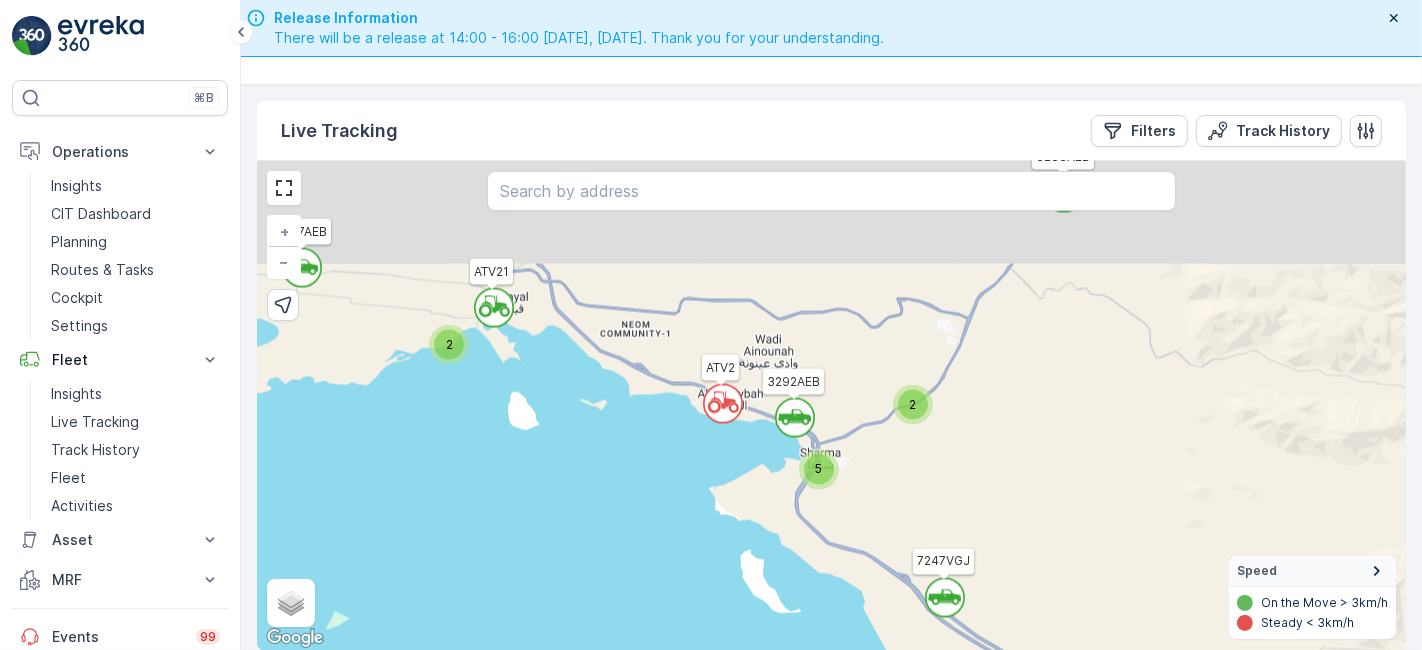 drag, startPoint x: 764, startPoint y: 313, endPoint x: 1039, endPoint y: 702, distance: 476.3885 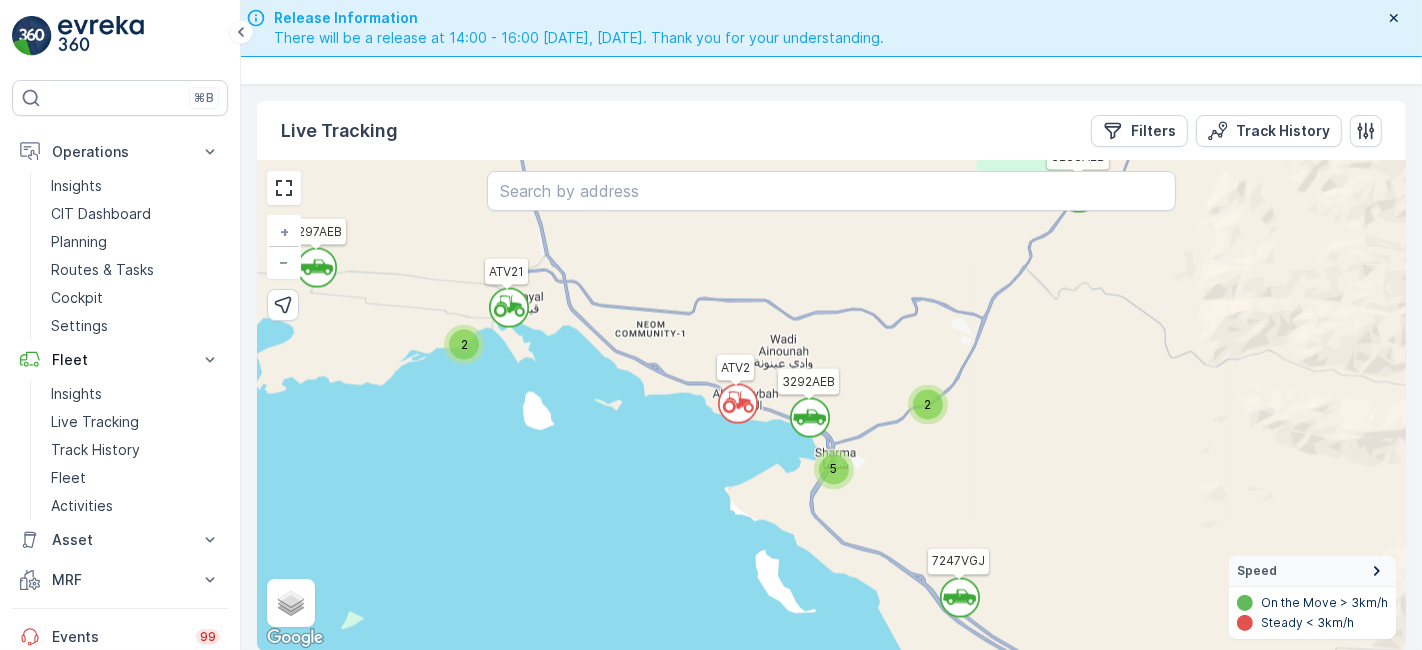 click 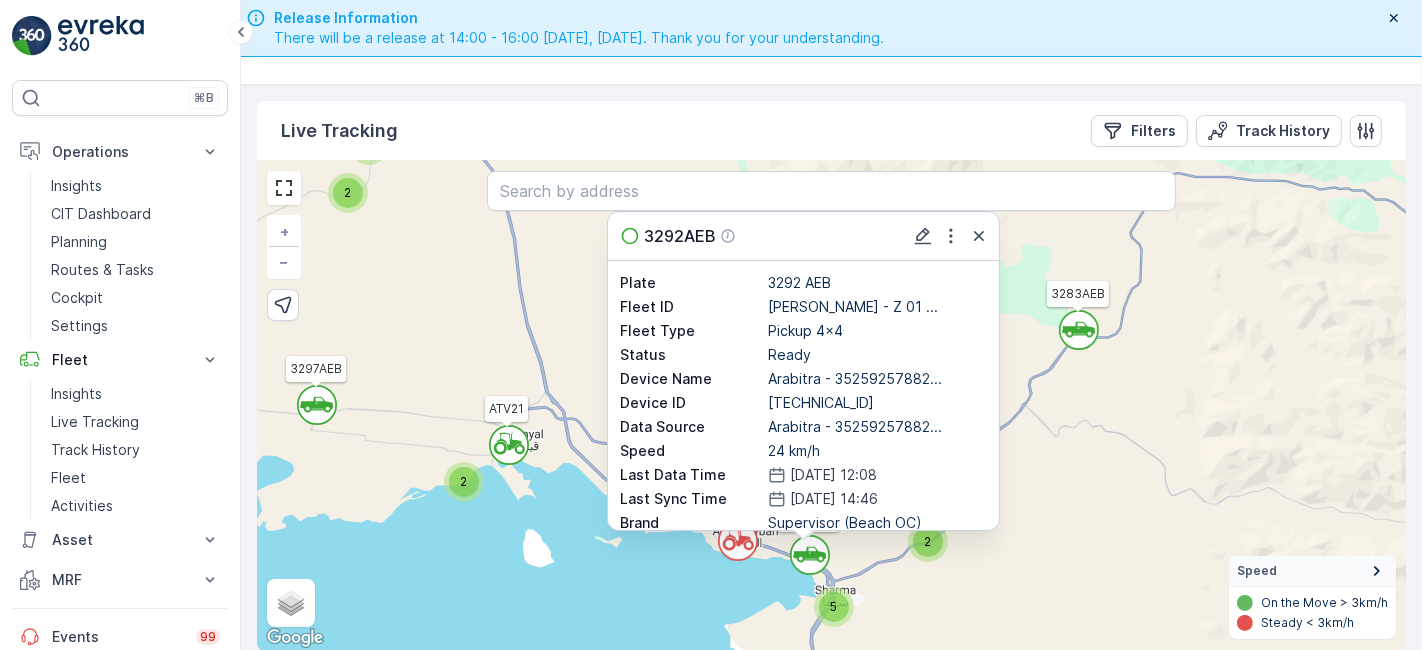 click 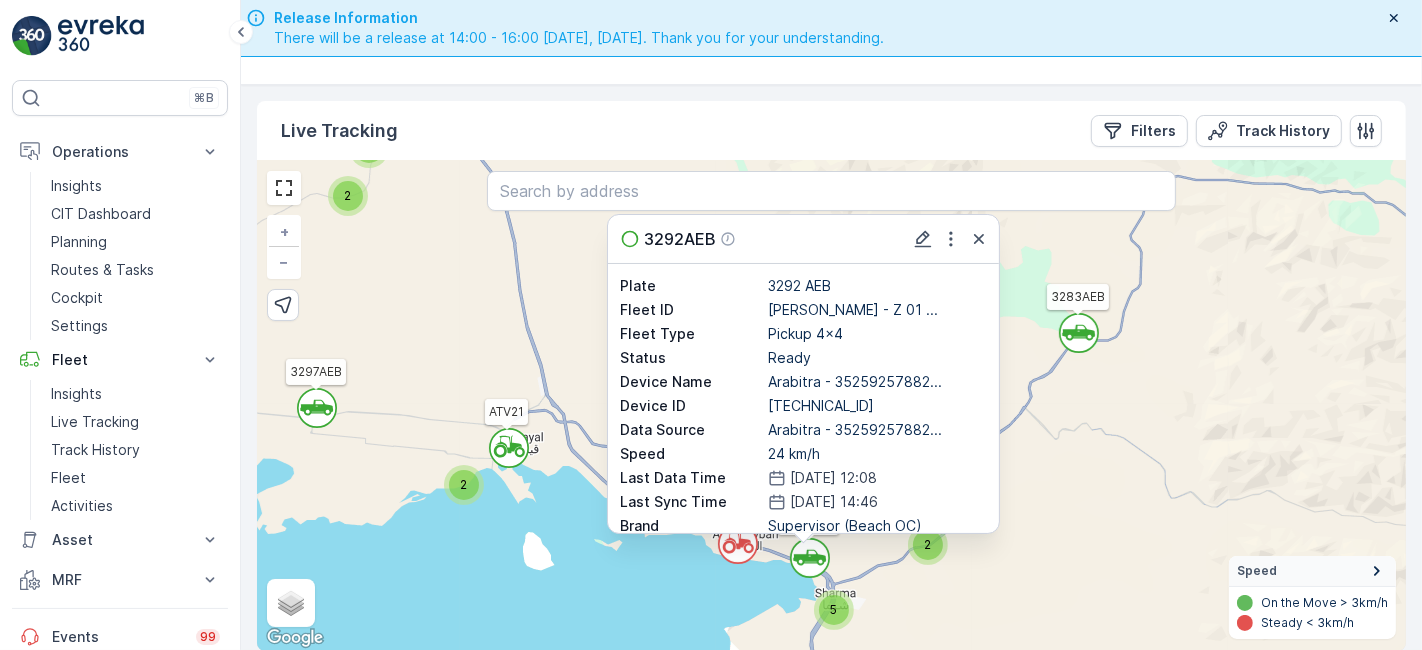 click 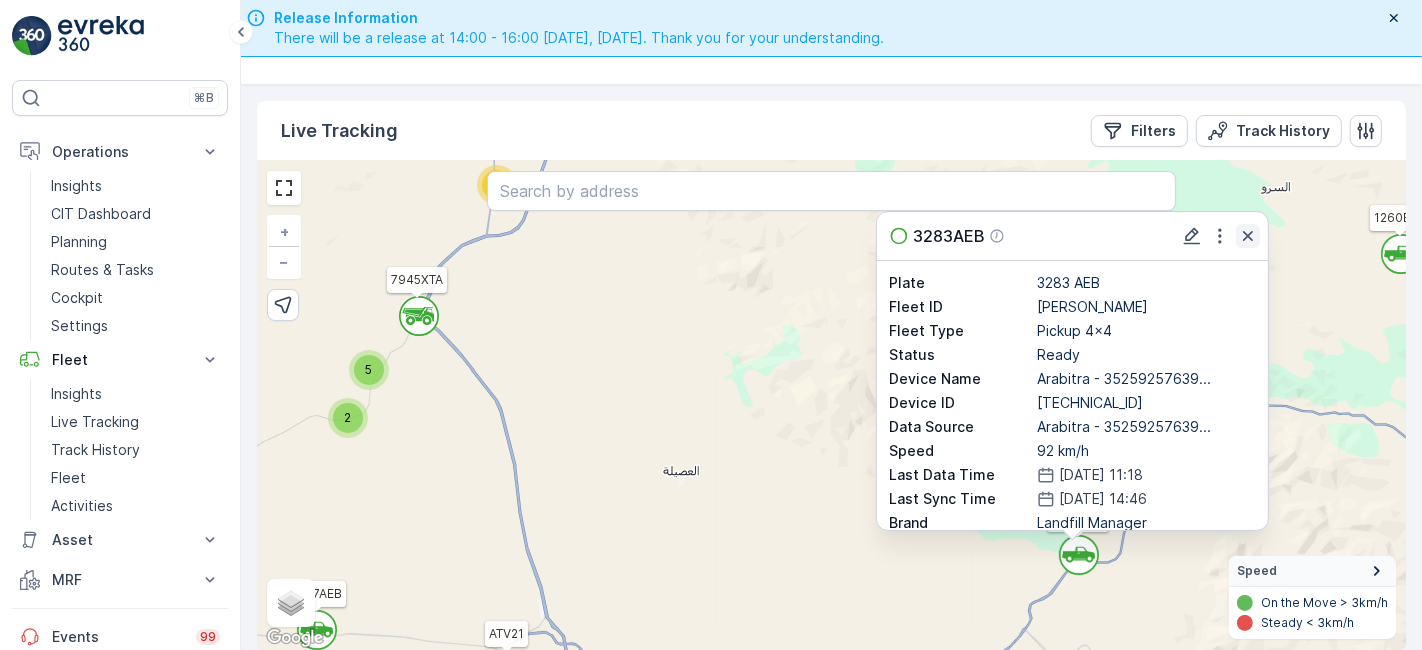 click 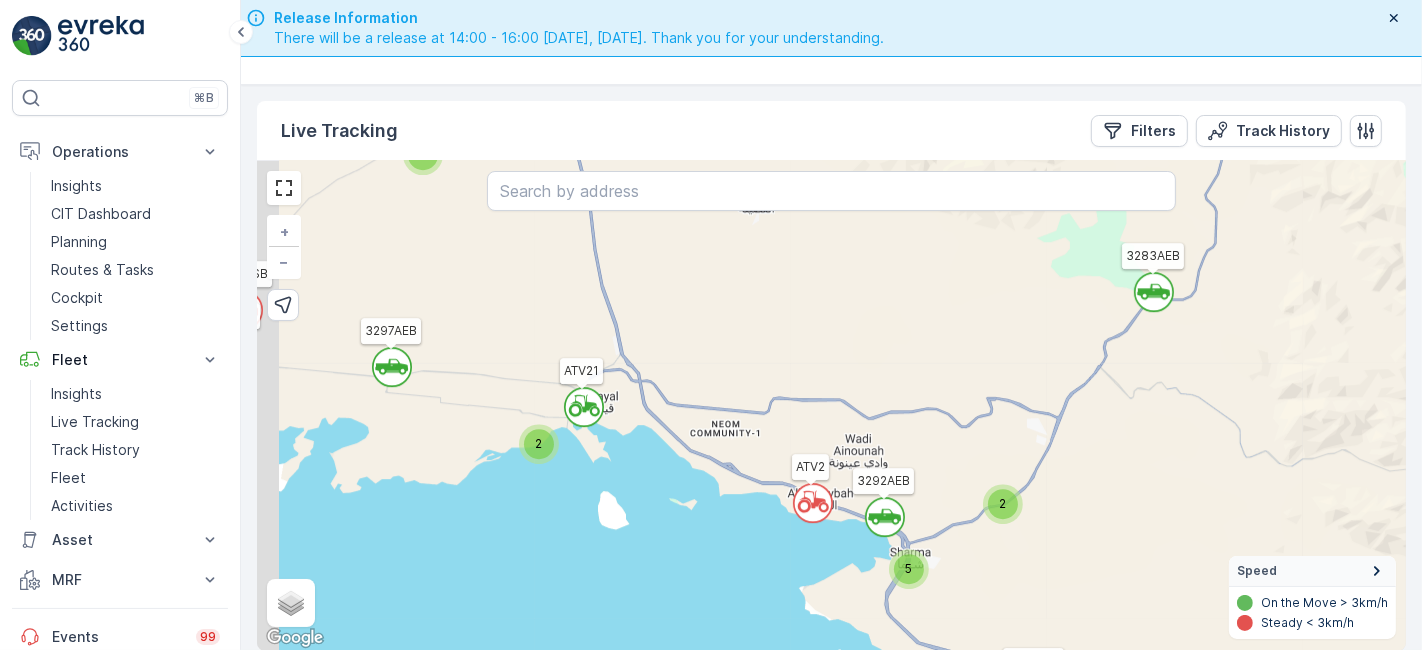 drag, startPoint x: 892, startPoint y: 572, endPoint x: 967, endPoint y: 309, distance: 273.48492 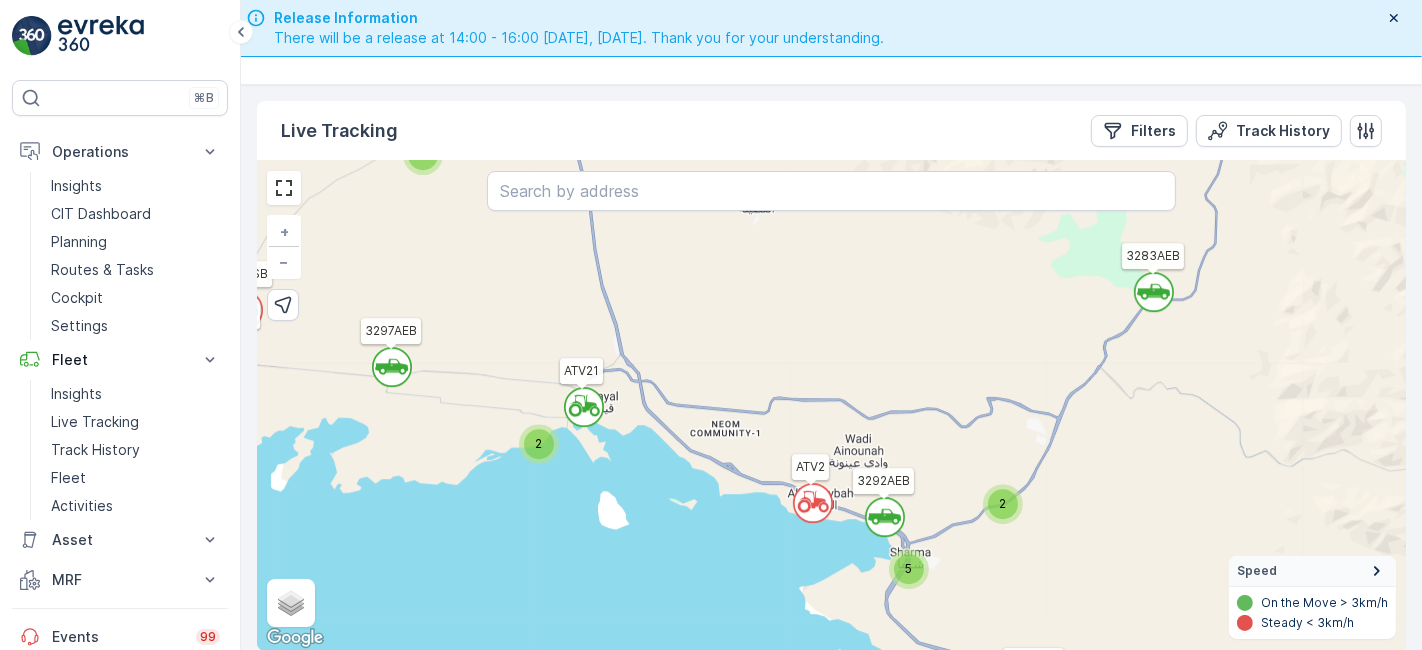 click on "2" at bounding box center (1003, 504) 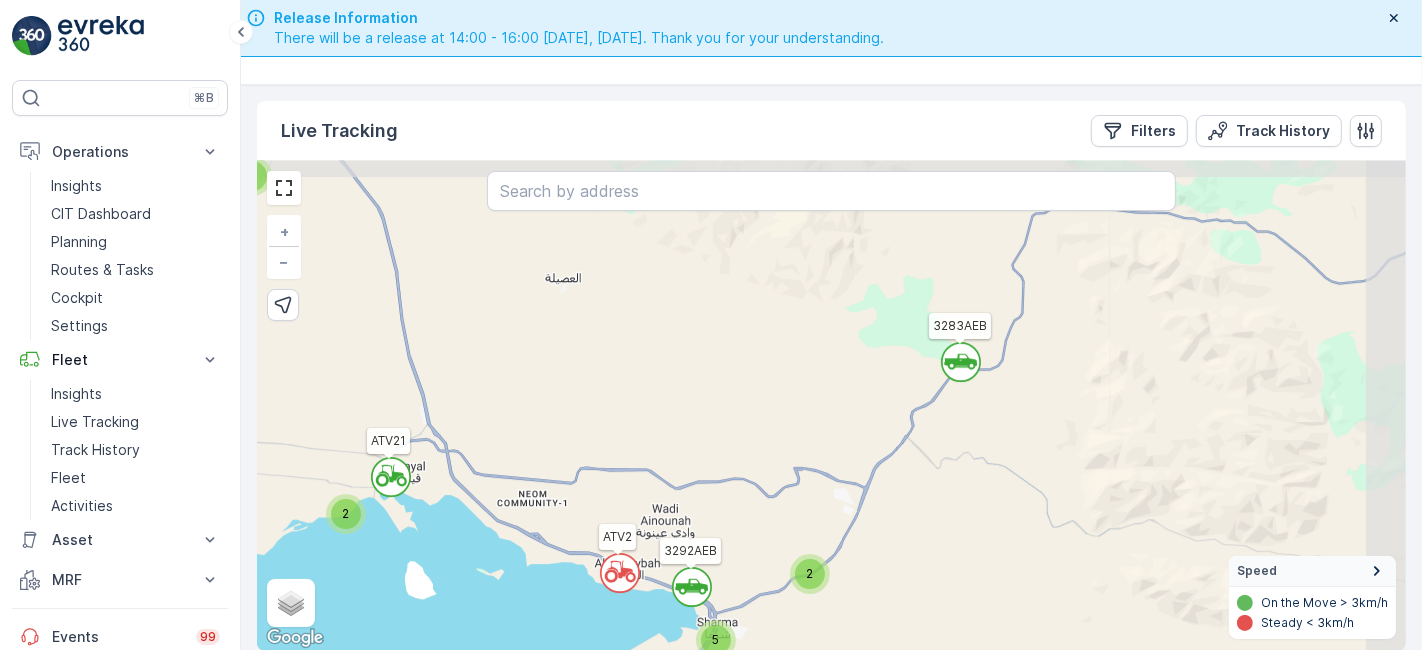 drag, startPoint x: 1036, startPoint y: 384, endPoint x: 916, endPoint y: 484, distance: 156.20499 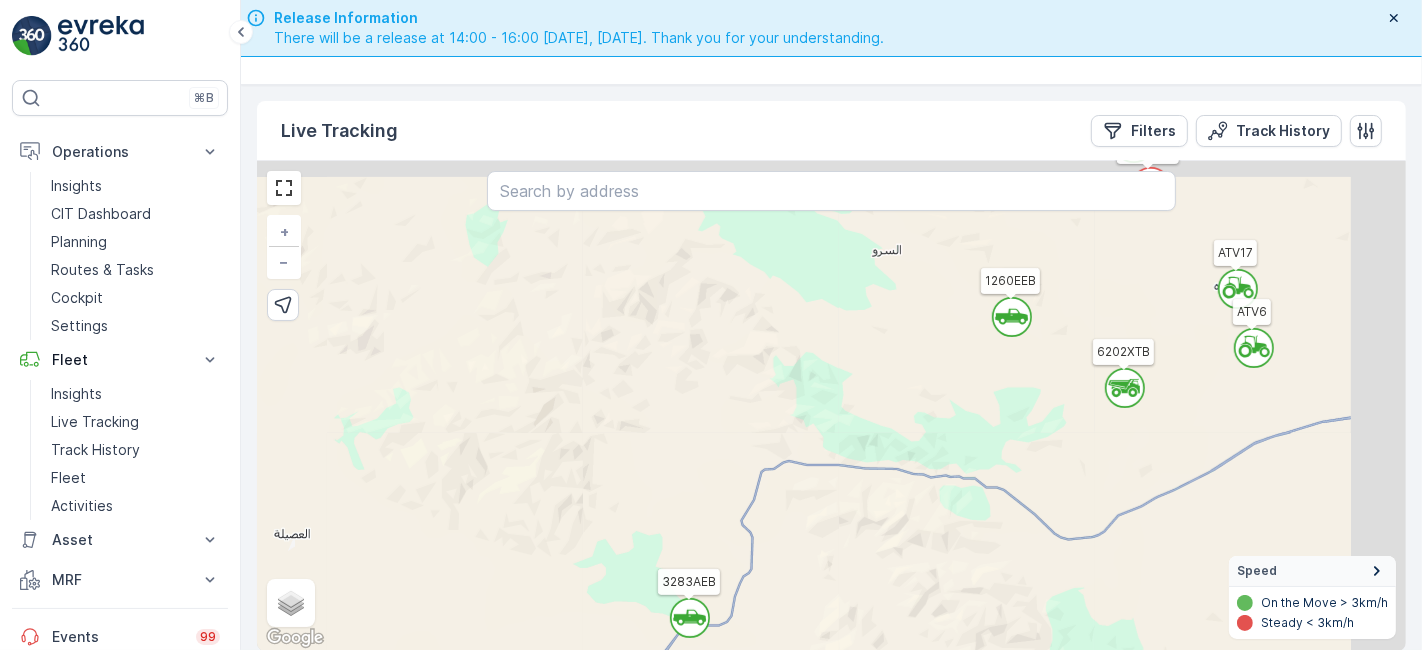 drag, startPoint x: 1191, startPoint y: 305, endPoint x: 920, endPoint y: 561, distance: 372.7962 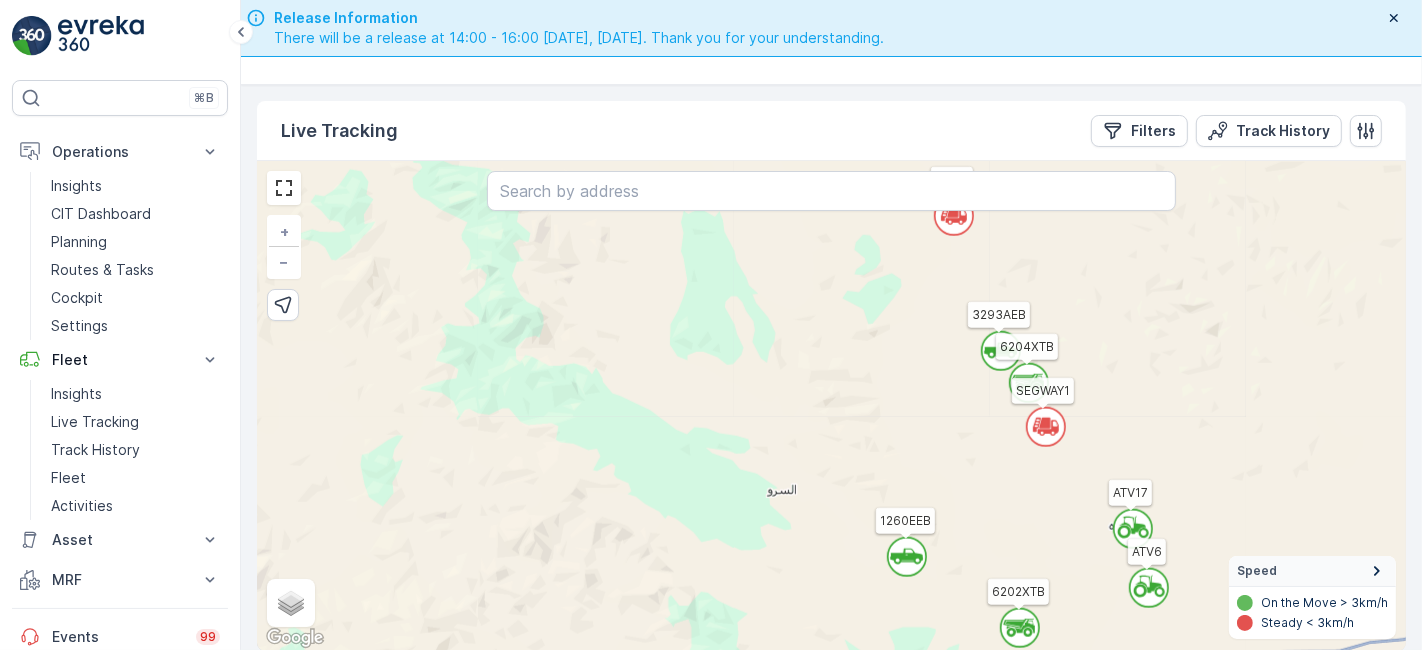 drag, startPoint x: 1165, startPoint y: 427, endPoint x: 1068, endPoint y: 685, distance: 275.632 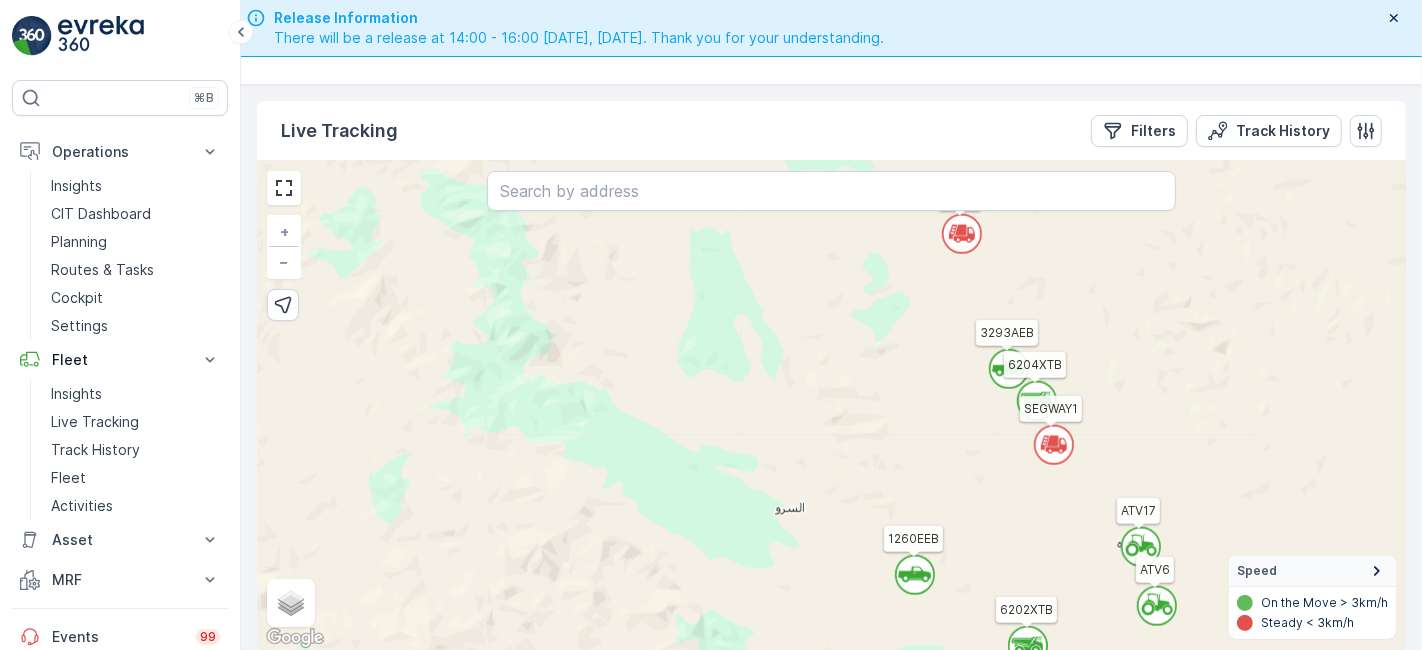 click 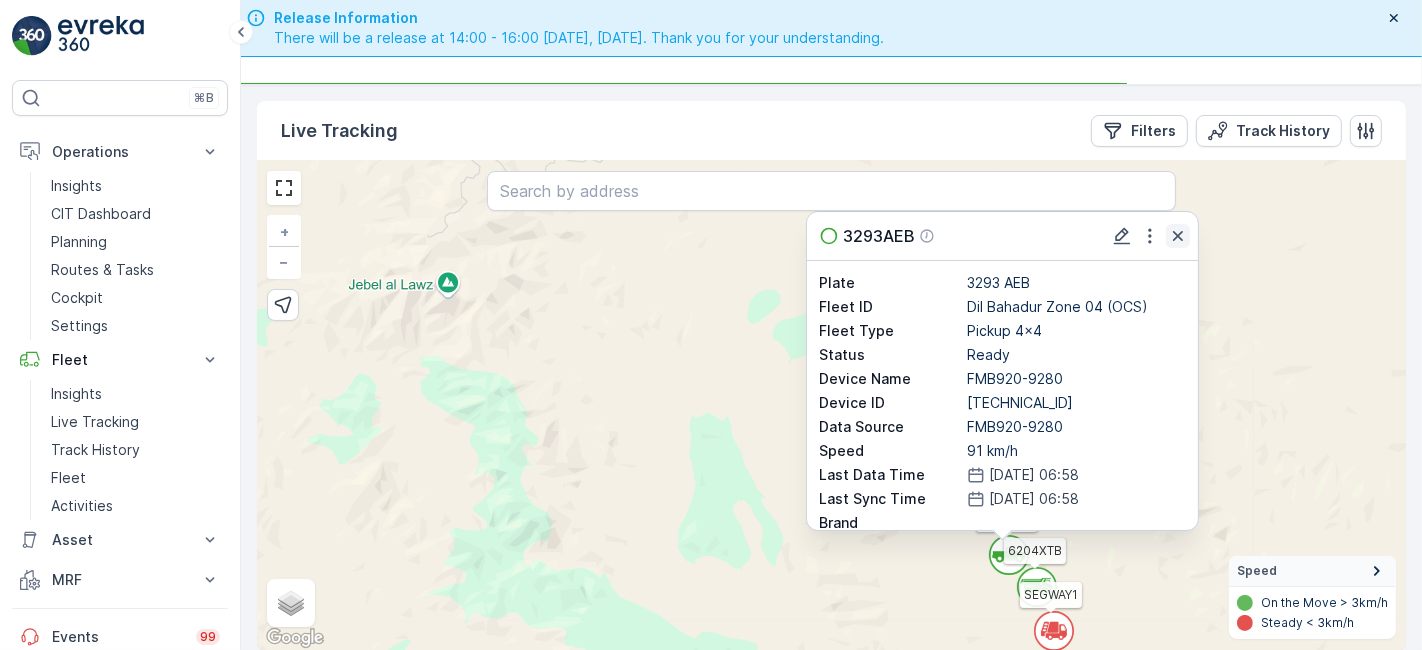 click 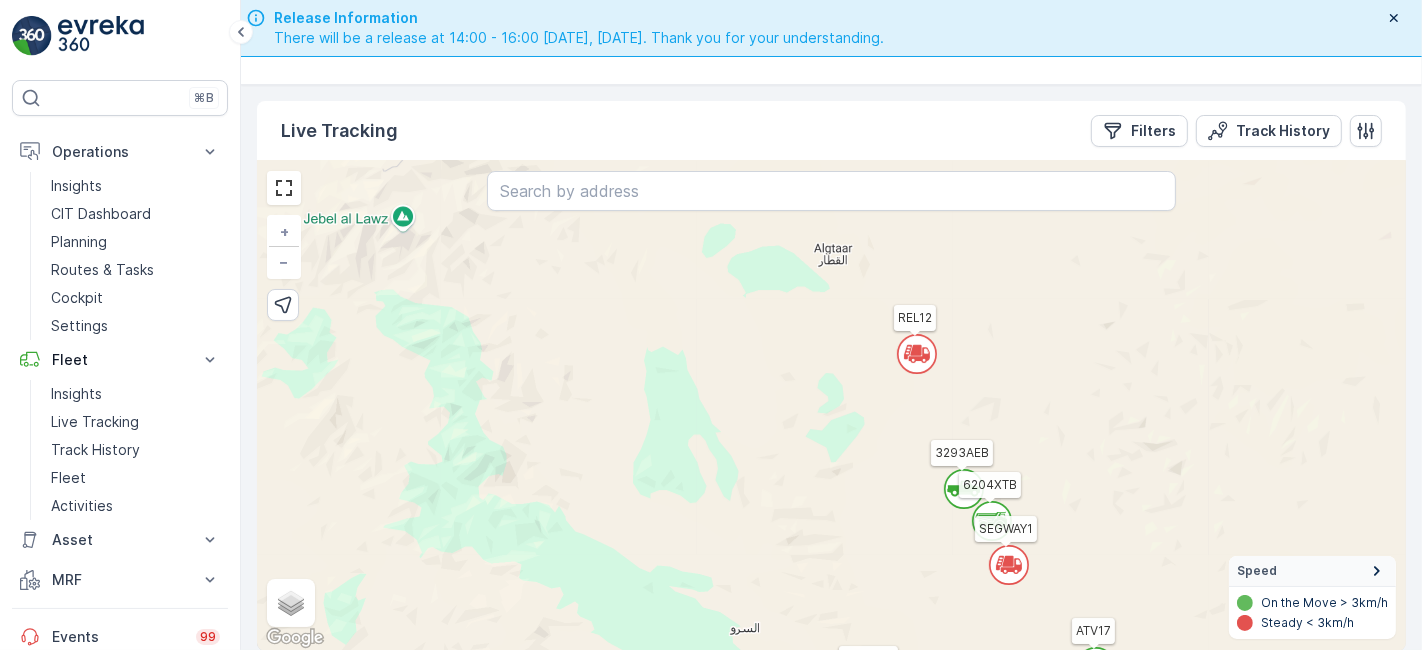 drag, startPoint x: 868, startPoint y: 455, endPoint x: 807, endPoint y: 381, distance: 95.90099 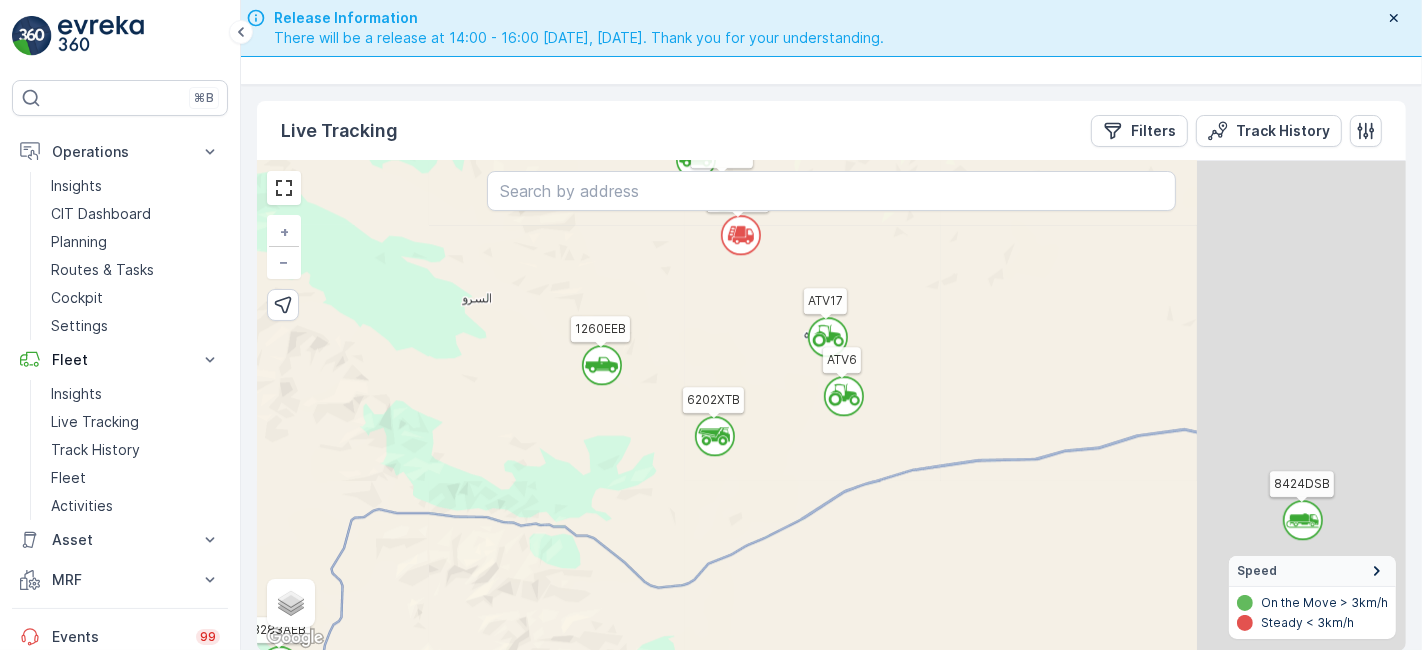 drag, startPoint x: 763, startPoint y: 384, endPoint x: 620, endPoint y: 199, distance: 233.82472 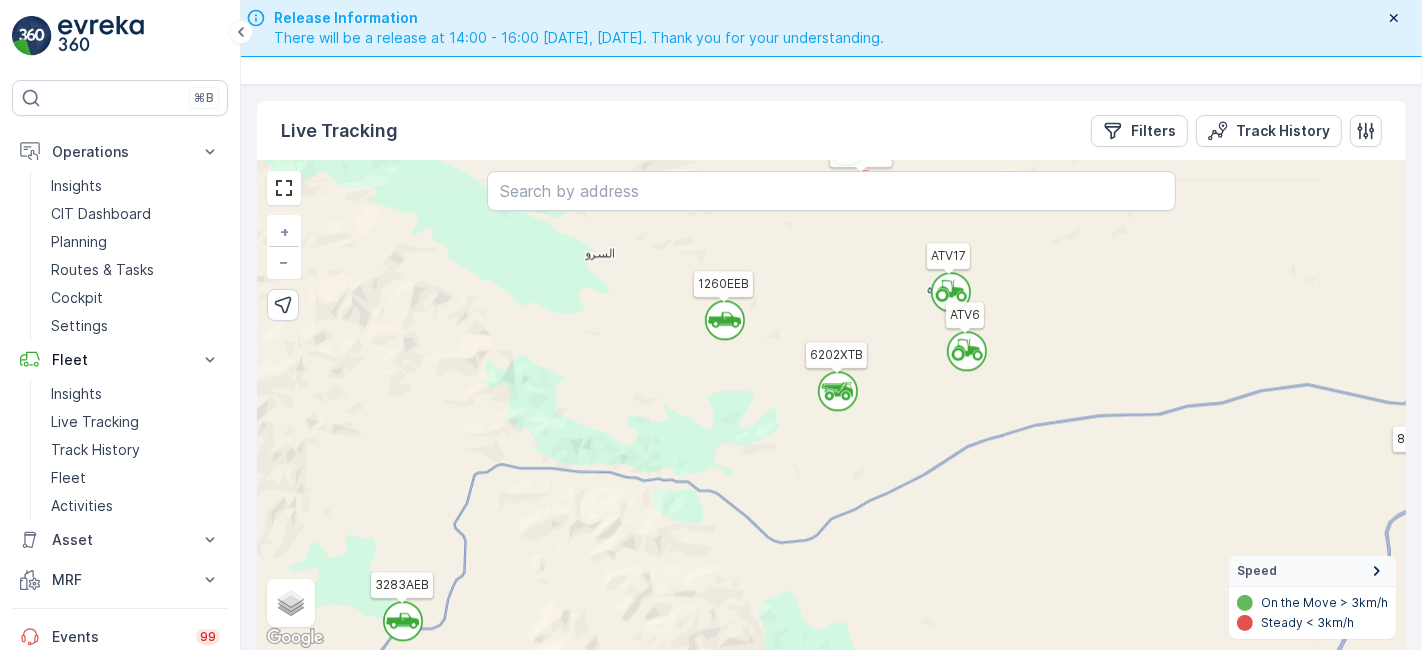 drag, startPoint x: 742, startPoint y: 465, endPoint x: 936, endPoint y: 461, distance: 194.04123 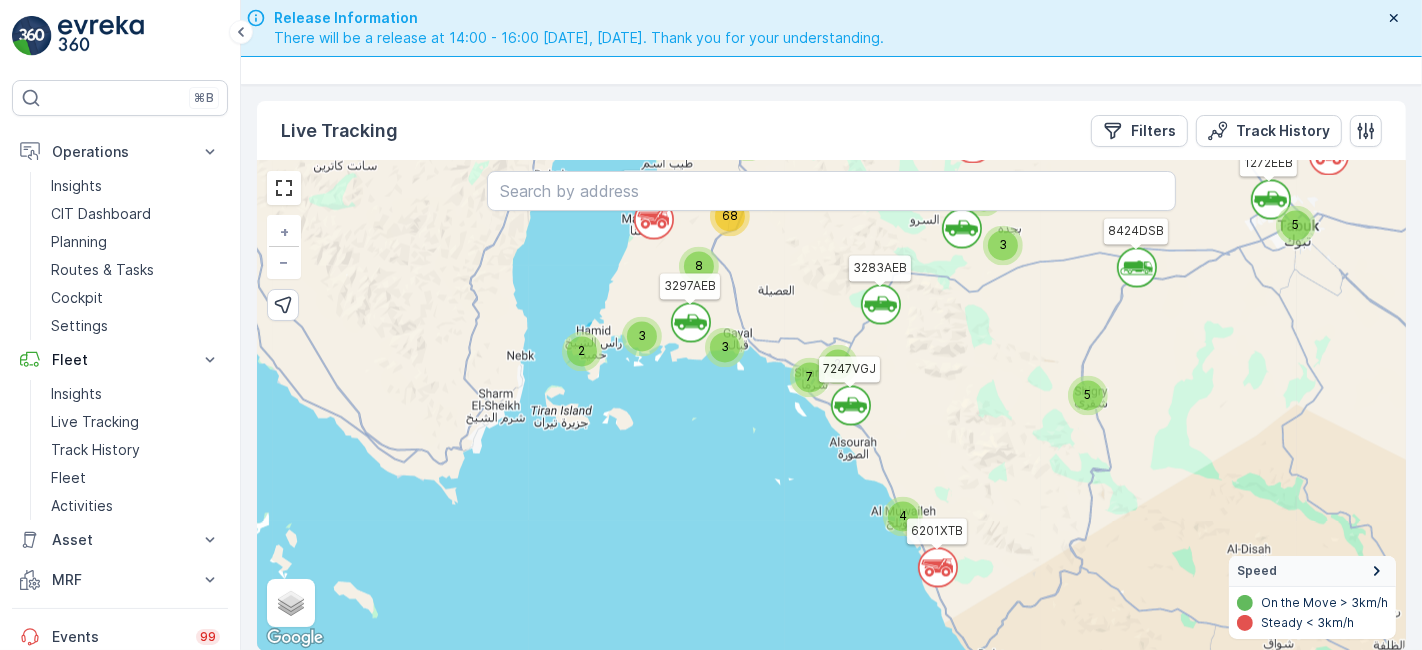 drag, startPoint x: 849, startPoint y: 496, endPoint x: 918, endPoint y: 310, distance: 198.38599 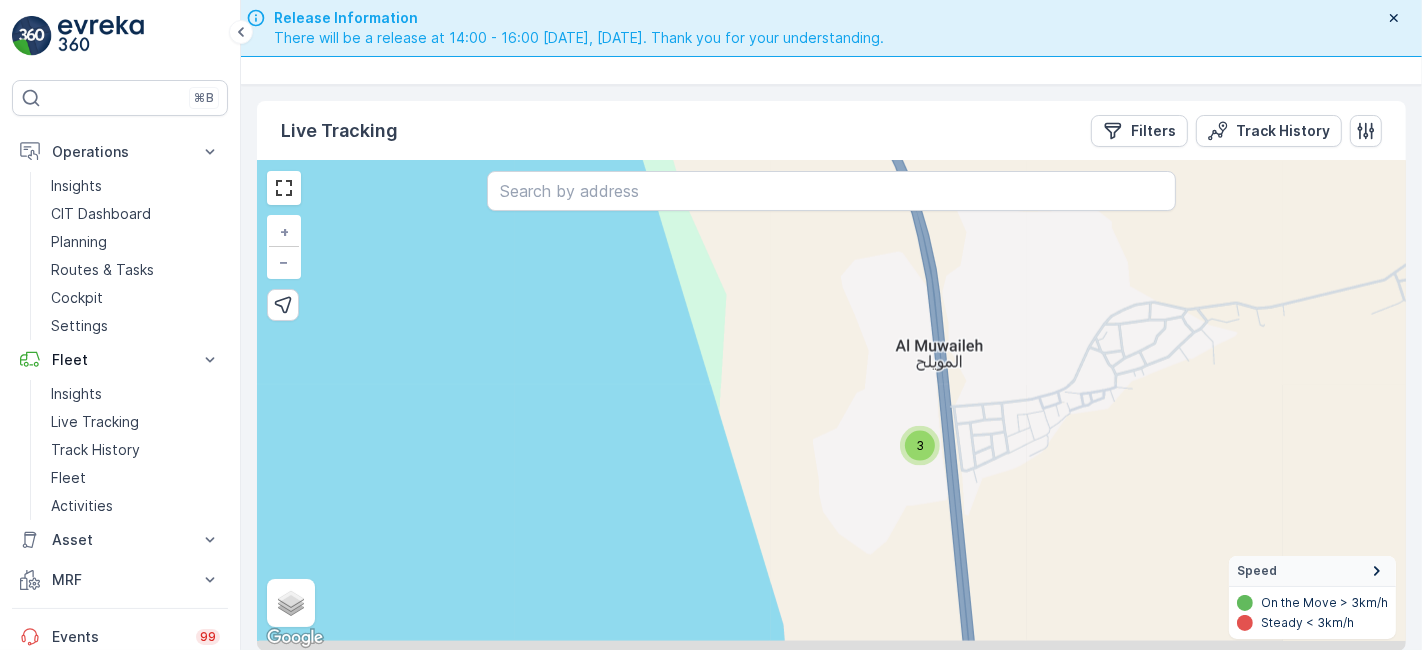 drag, startPoint x: 930, startPoint y: 615, endPoint x: 889, endPoint y: 448, distance: 171.9593 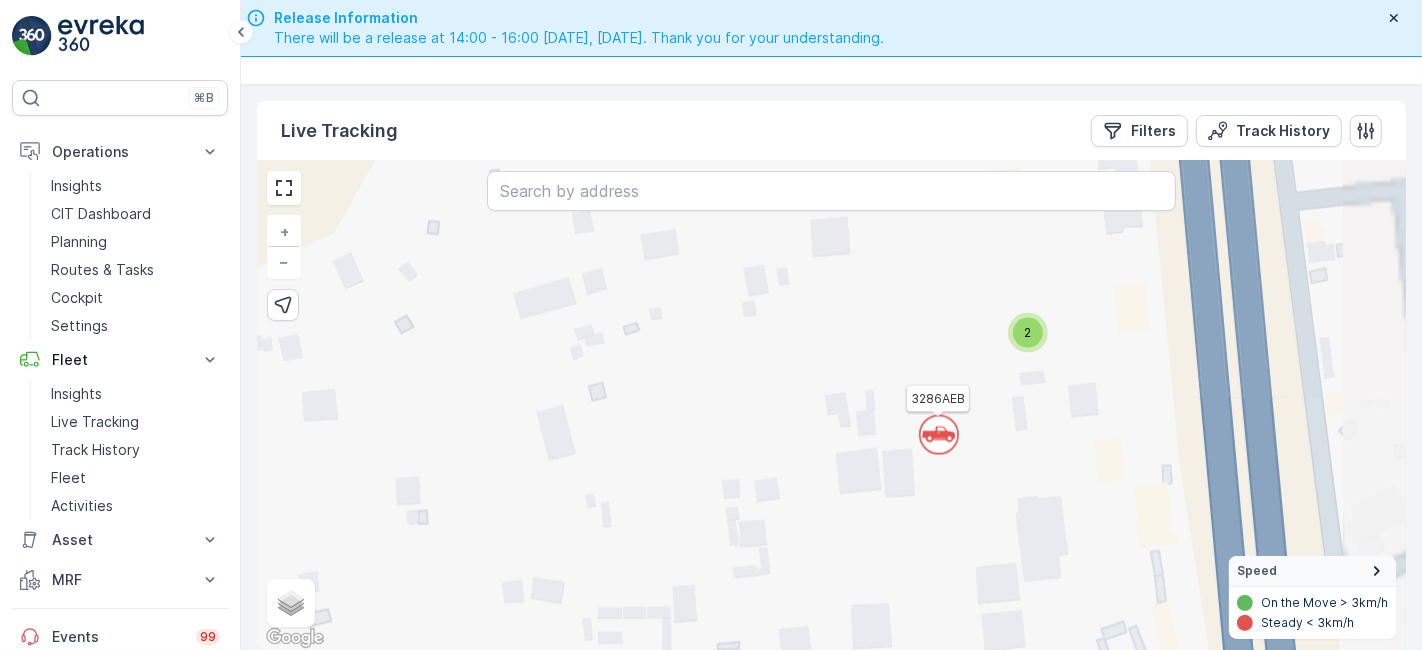 drag, startPoint x: 1012, startPoint y: 411, endPoint x: 955, endPoint y: 447, distance: 67.41662 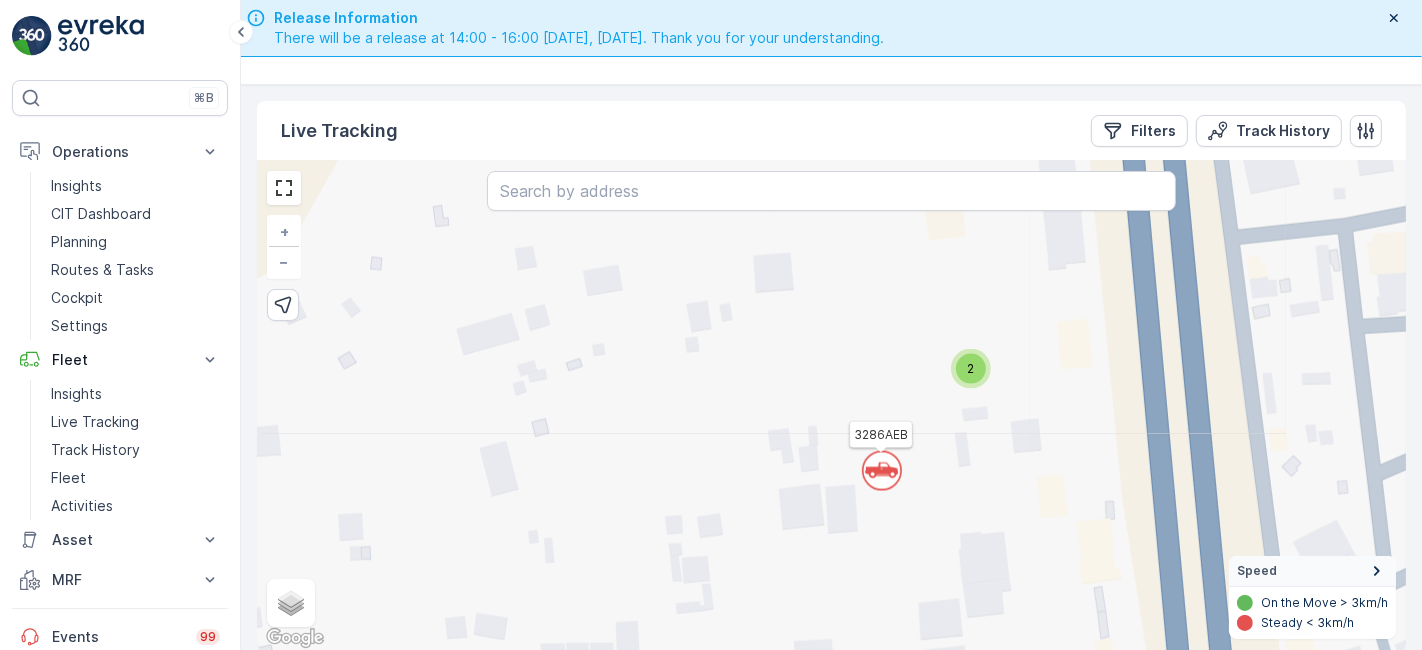 click on "2" at bounding box center [971, 369] 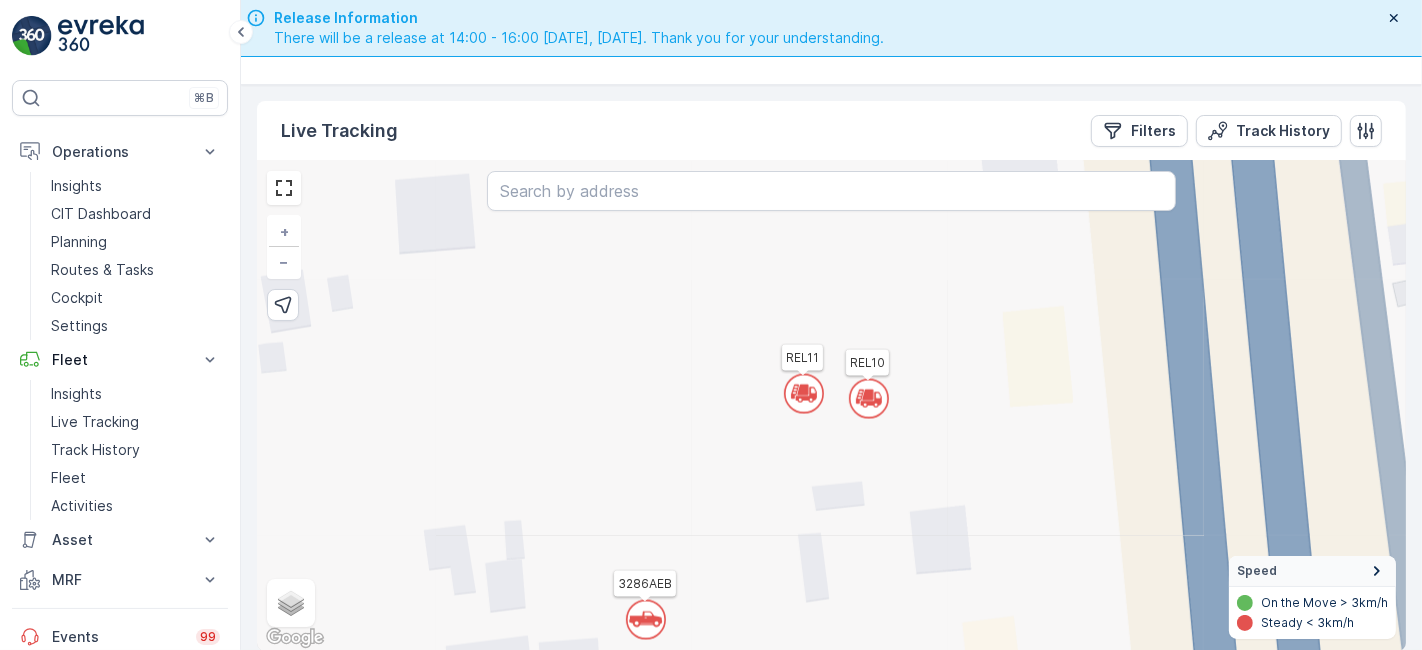 click 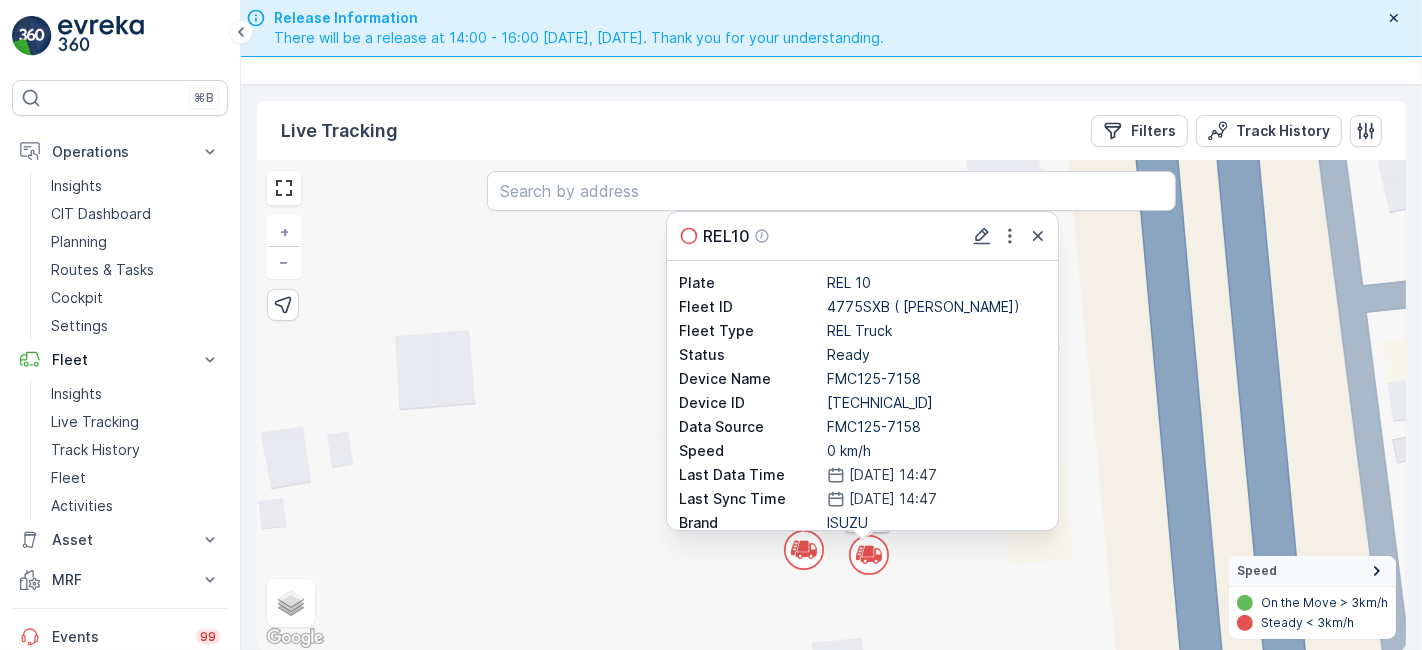 click 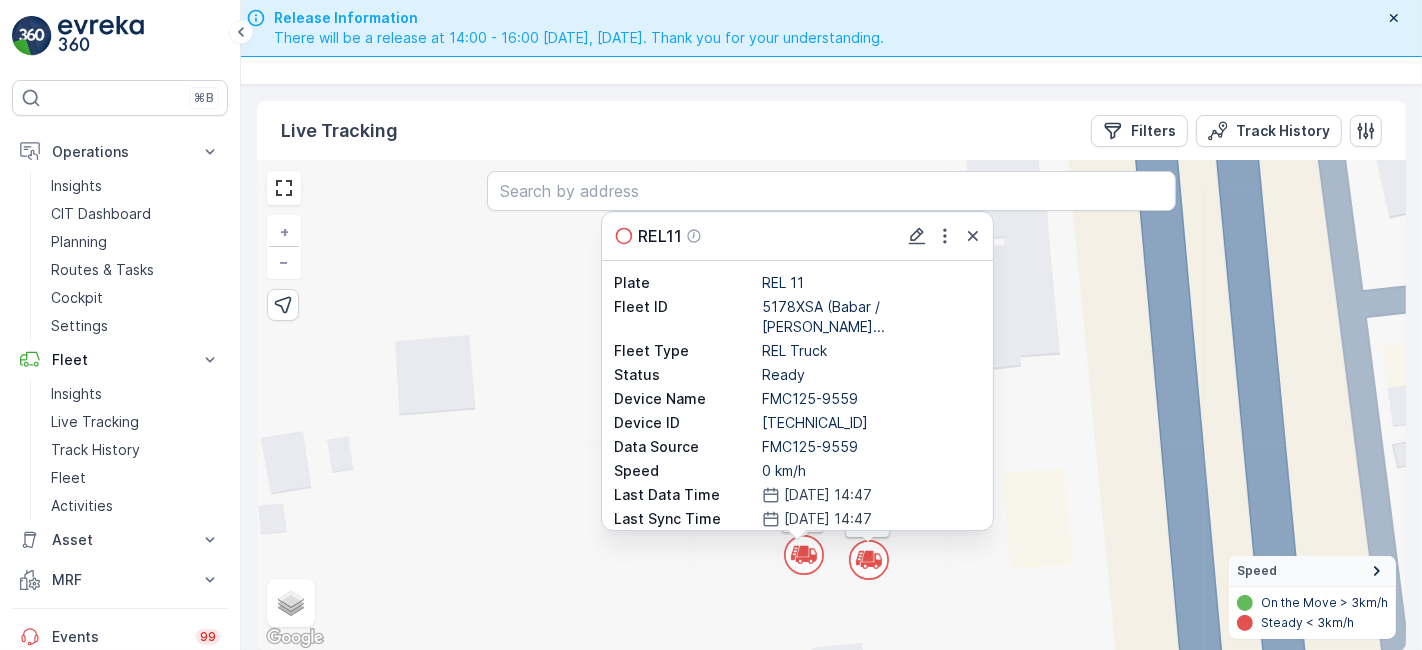 click on "` ` ` ` ` ` ` ` ` ` ` ` ` ` ` ` ` ` ` ` ` ` ` ` ` ` 4 ` ` ` ` ` ` 5 ` ` ` ` ` ` ` ` ` ` ` ` ` ` ` ` ` 2 ` ` ` ` ` ` ` ` 2 ` ` 2 4 5 ` ` ` ` ` ` ` ` ` ` 3 ` ` 3 ` 2 ` ` ` ` ` ` ` 3 ATV2 3141VKA HOOKLIFT02 REL8 3295AEB 3257TTB 3286AEB 1258EEB REL13 1272EEB 1274EEB 9724TAA 1262EEB 3586GHA 3015UTB SEGWAY1 REL14 3588GHA 6810XTB ATV6 REL5 REL10 7945XTA 3287AEB 6418SDB REL12 ATV4 ATV13 3290AEB REL7 ATV21 3691GTB 6121XTB 2589VBB 9384TXA 7245VGJ 6210XTB 3301AEB BEACHCOMBER 3281AEB 7764DXA 3283AEB SEGWAY4 ATV9 5472EGR 9717TAA 3288AEB 1266EEB 3592GHA 3282AEB 3296AEB 7892KXA REL11 3280AEB 9273TSB ATV14 6203XTB 3299AEB 3302AEB 3289AEB 7247VGJ ATV17 6205XTB 3291AEB 6201XTB 3589GHA REL15 REL6 9383TXA 2933EXB 6204XTB 3297AEB 6206XTB 1260EEB HOOKLIFT01 ATV8 9380TXA 6202XTB REL1 1251EEB 9723TAA BW001 BW003 3298AEB 3303AEB 3292AEB 6211XTB 8424DSB ATV11 HOOKLIFT03 REL9 3293AEB 3304AEB 3300AEB 6525HKA 6207XTB 6123XTB 9381TXA SEGWAY2 6208XTB ATV20 REL11 Plate REL 11 Fleet ID 5178XSA ([PERSON_NAME] / [PERSON_NAME]... Fleet Type REL Truck Status -" at bounding box center (831, 406) 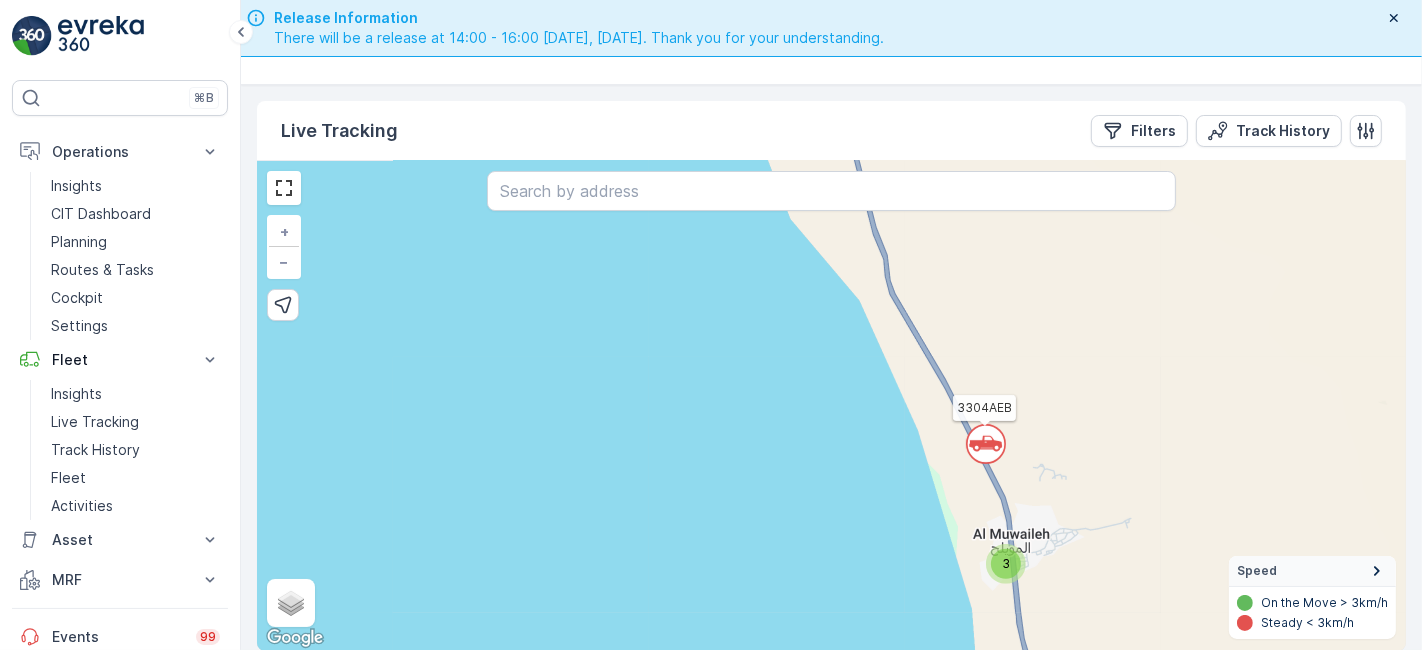 drag, startPoint x: 974, startPoint y: 390, endPoint x: 957, endPoint y: 465, distance: 76.902534 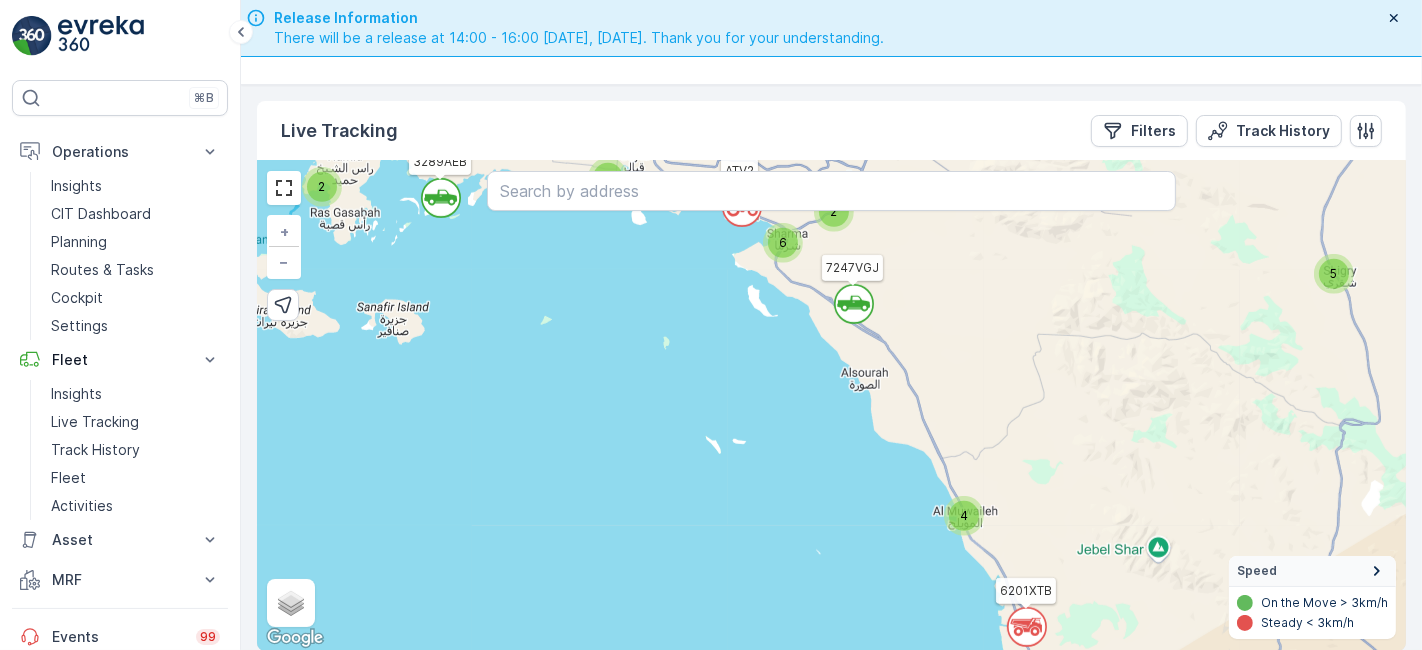 drag, startPoint x: 997, startPoint y: 323, endPoint x: 984, endPoint y: 441, distance: 118.71394 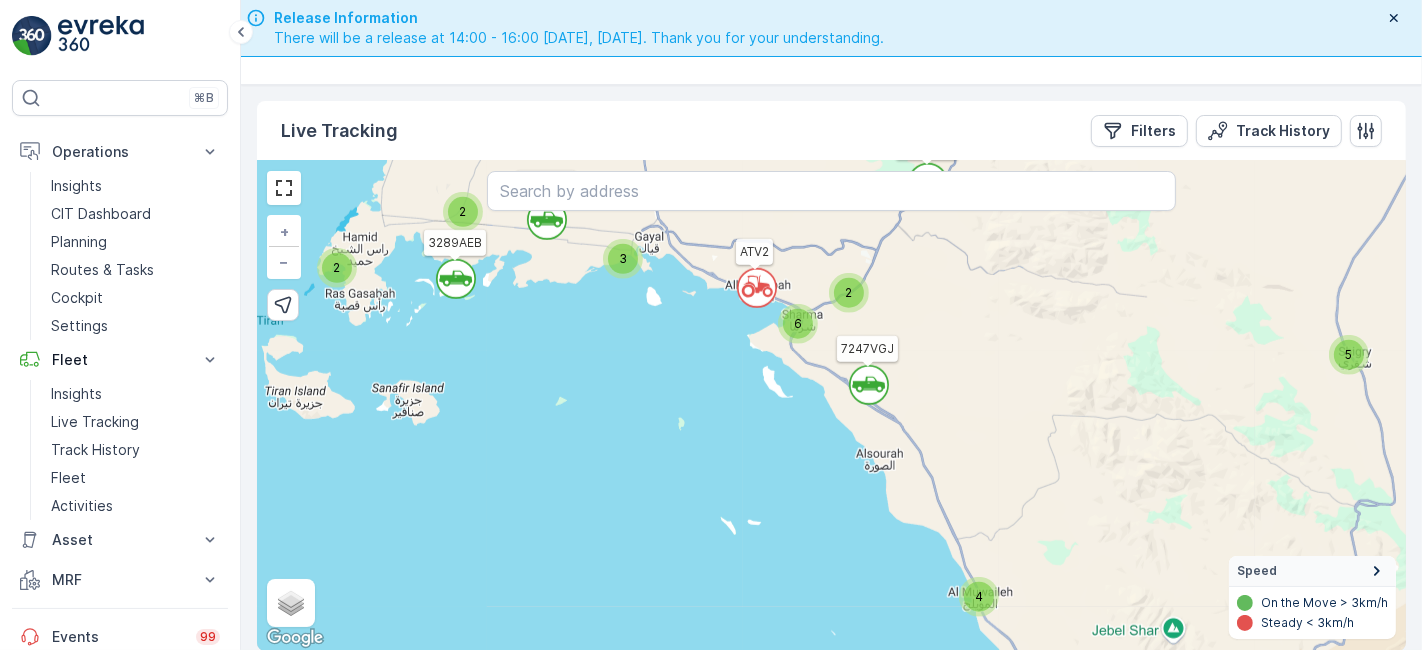 drag, startPoint x: 931, startPoint y: 337, endPoint x: 945, endPoint y: 402, distance: 66.4906 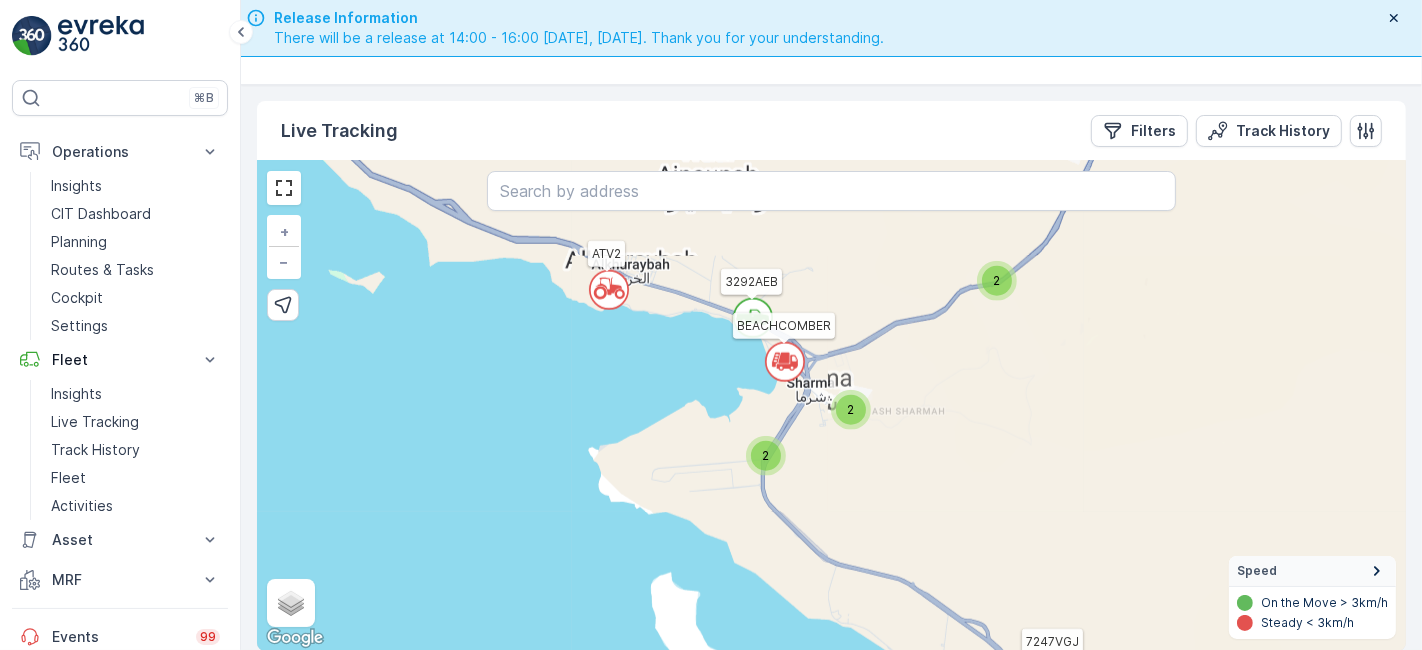 drag, startPoint x: 751, startPoint y: 308, endPoint x: 806, endPoint y: 484, distance: 184.3936 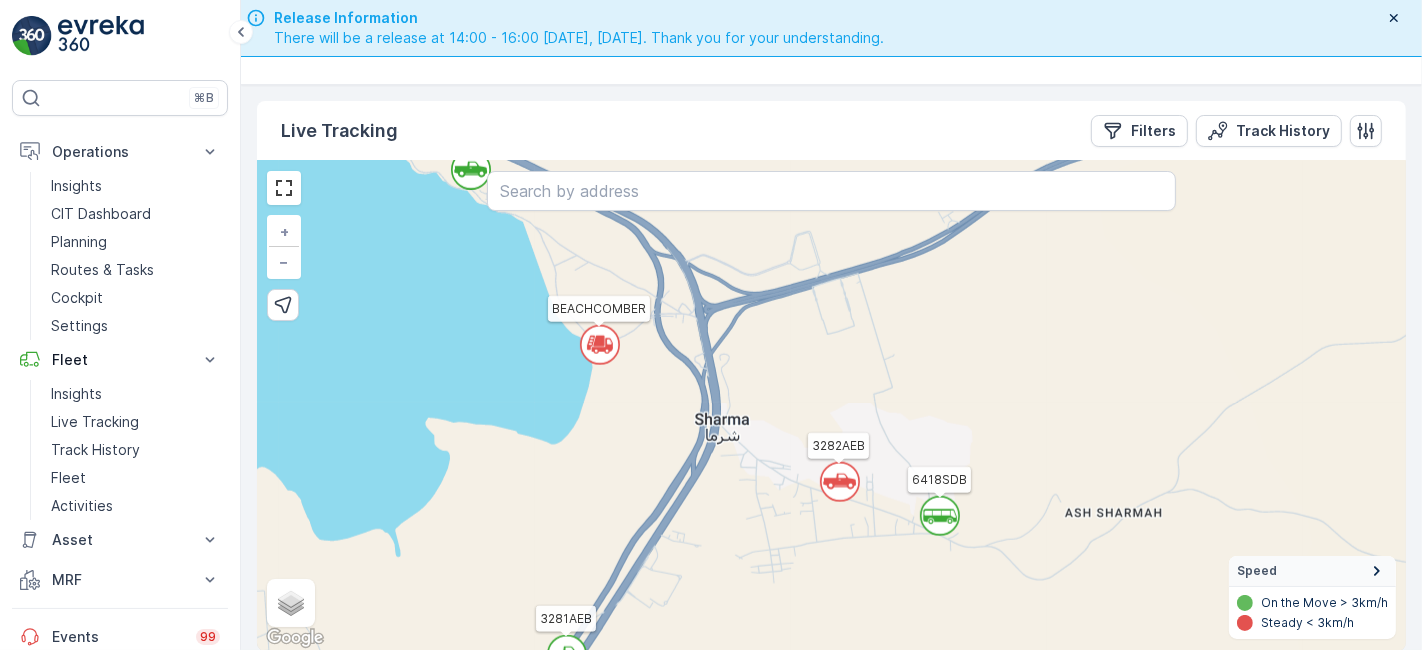drag, startPoint x: 982, startPoint y: 579, endPoint x: 837, endPoint y: 498, distance: 166.09033 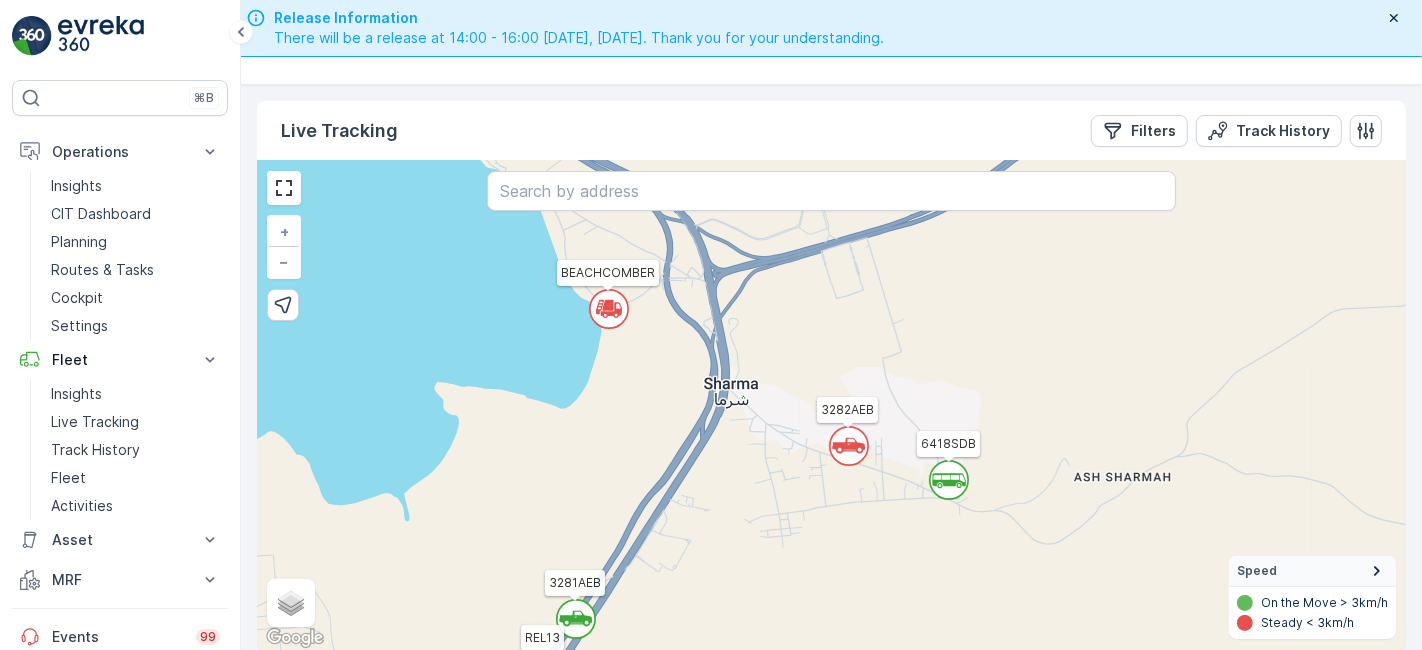 click 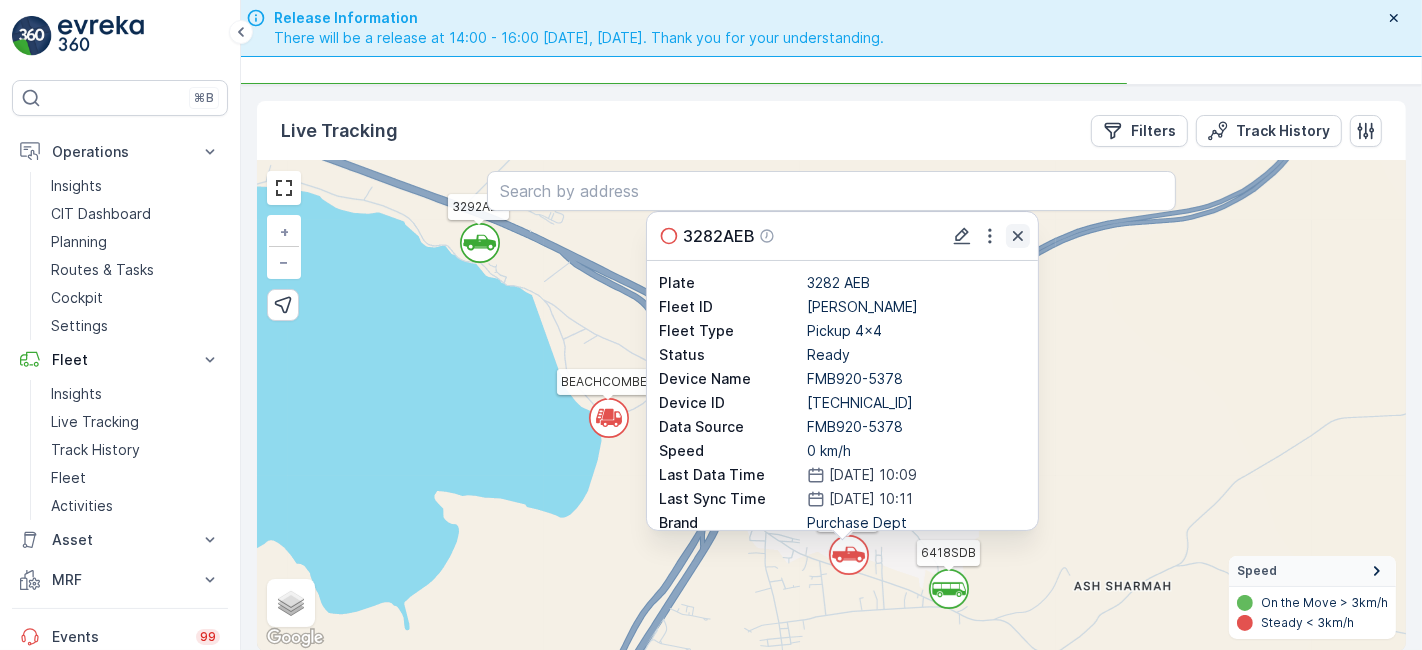click 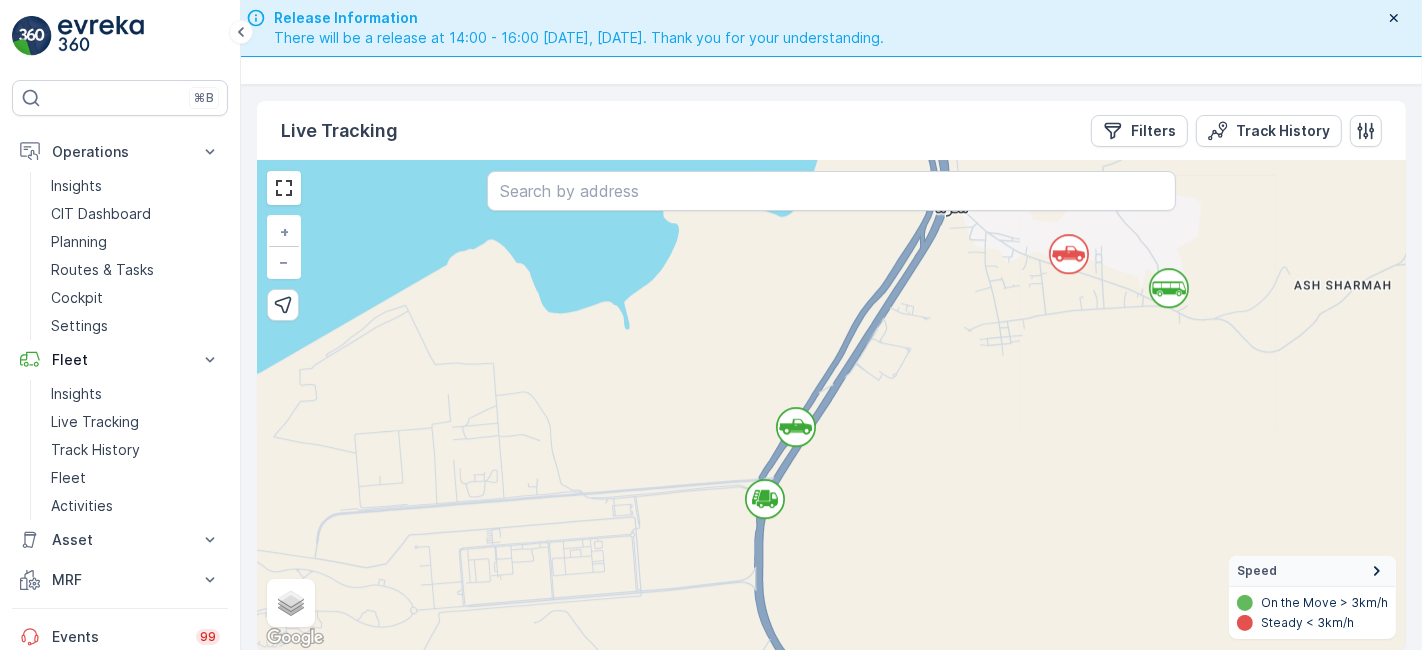 drag, startPoint x: 689, startPoint y: 607, endPoint x: 910, endPoint y: 307, distance: 372.61374 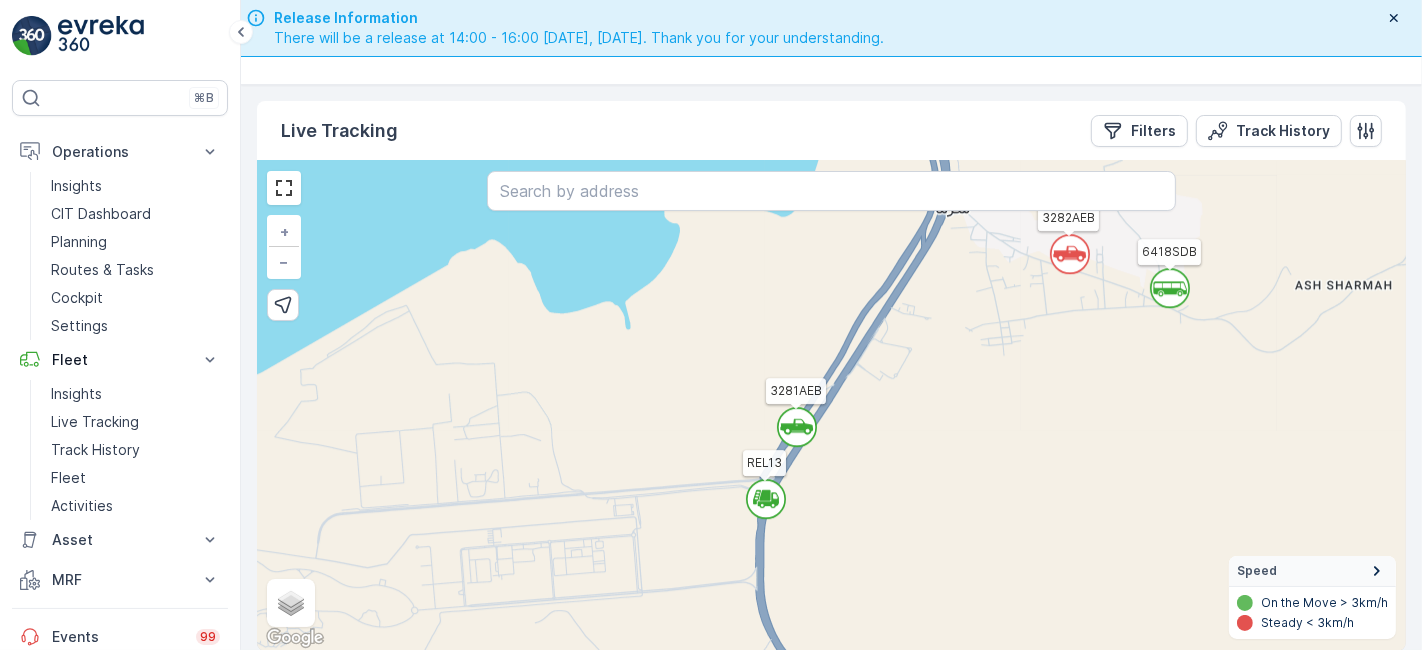 click 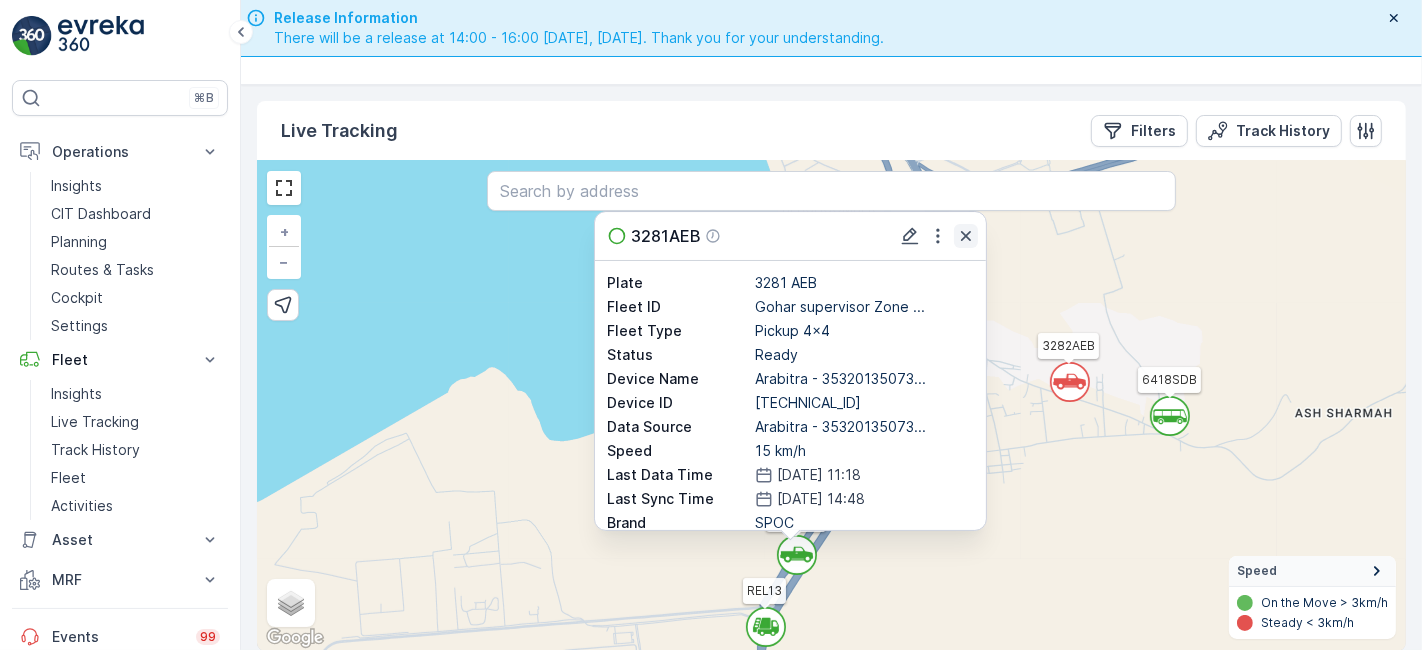 click at bounding box center (966, 236) 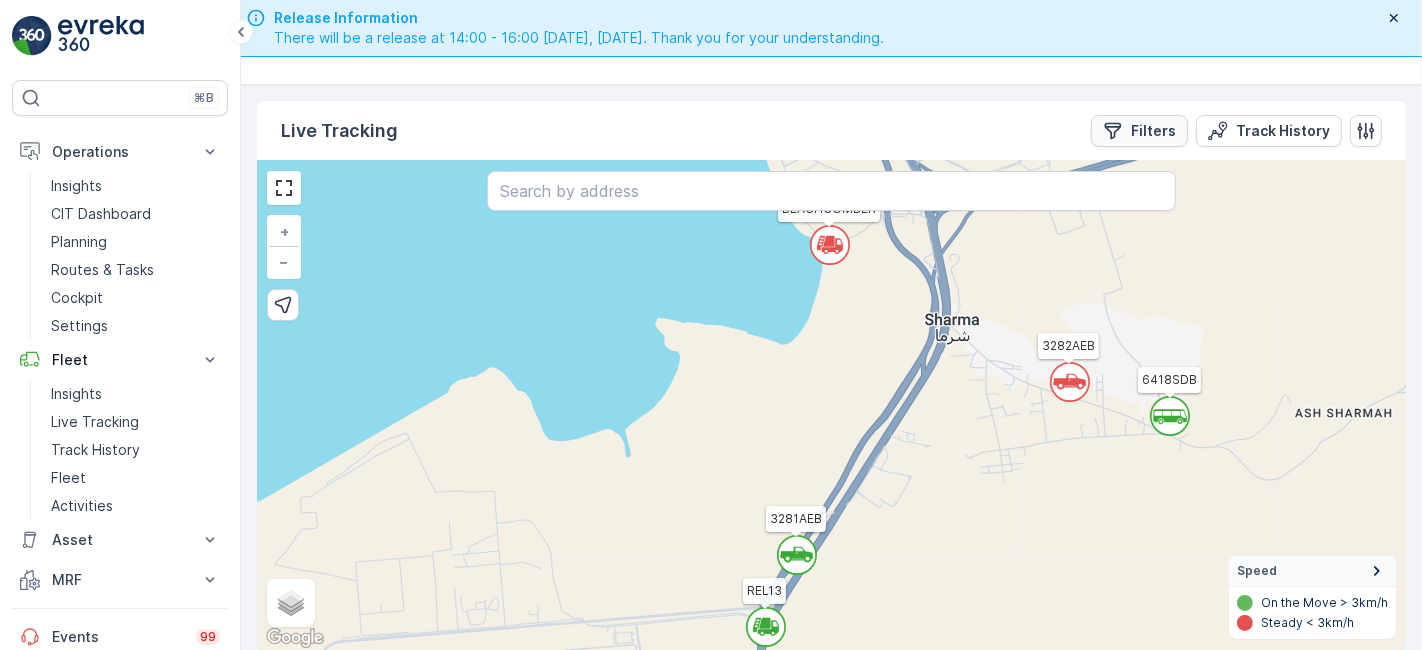 click on "Filters" at bounding box center [1153, 131] 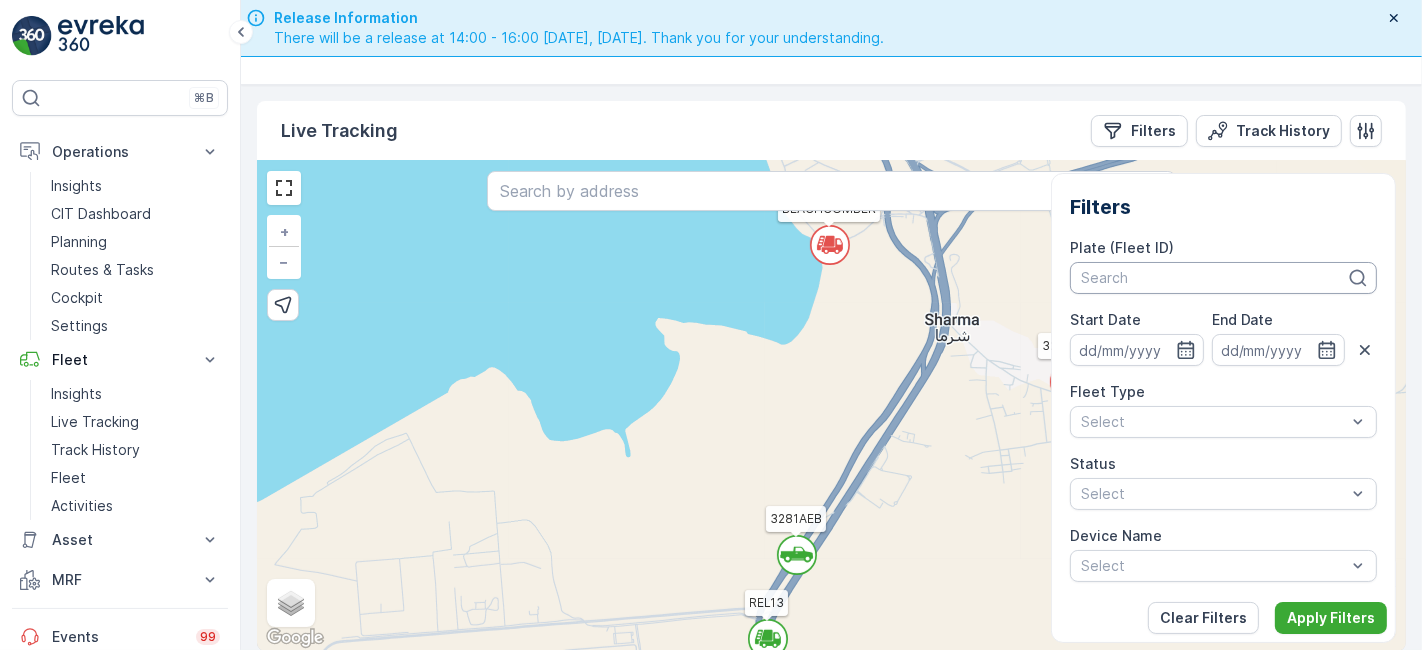 click on "Search" at bounding box center [1223, 278] 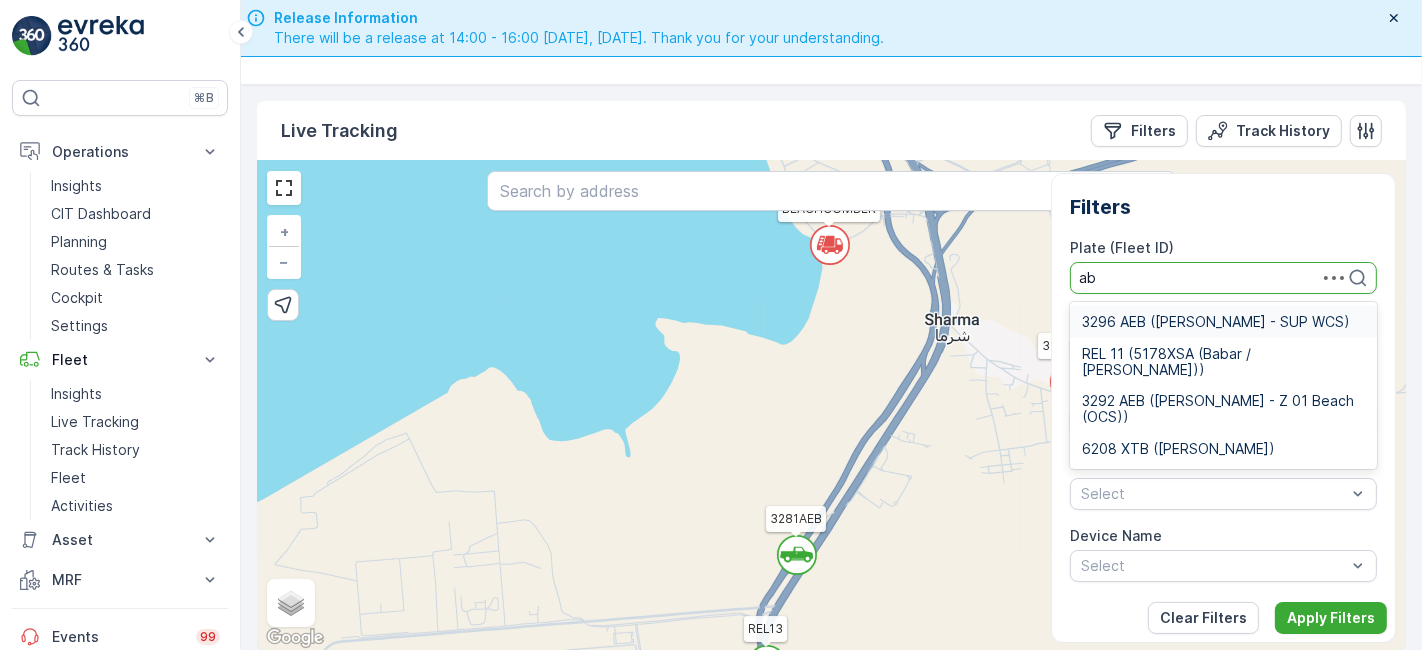 type on "a" 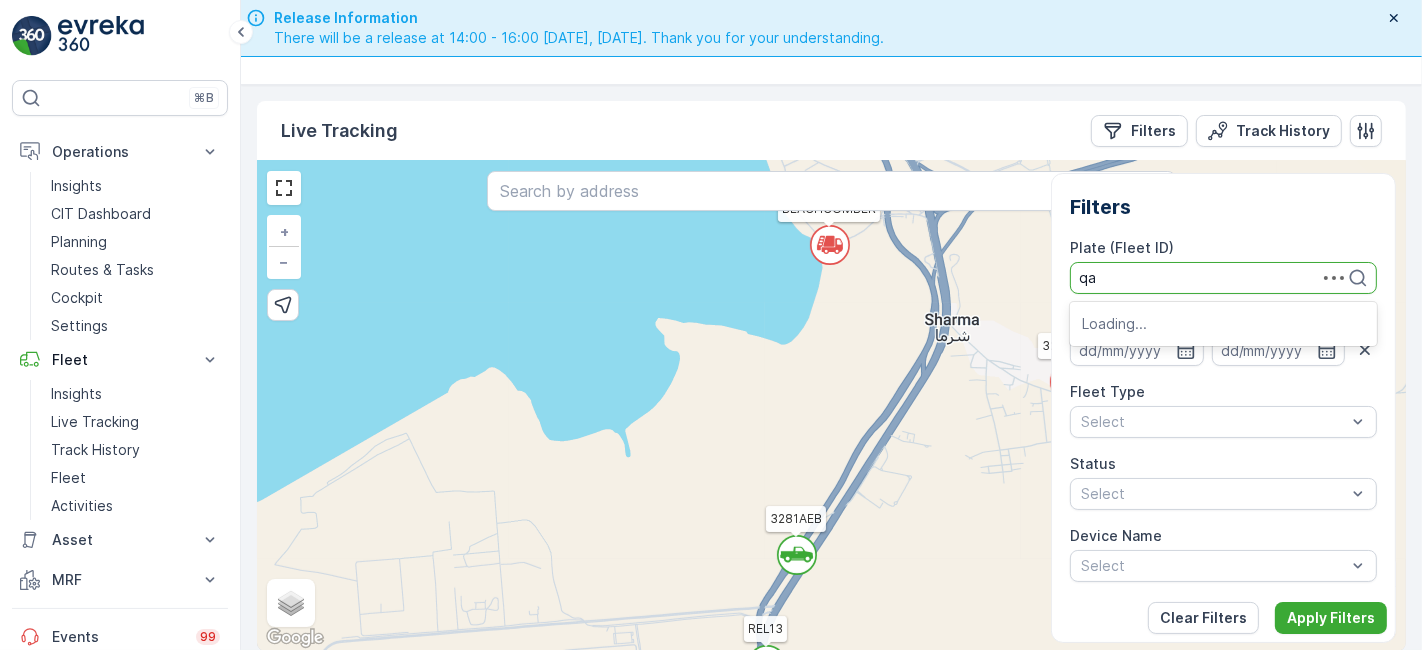 type on "qay" 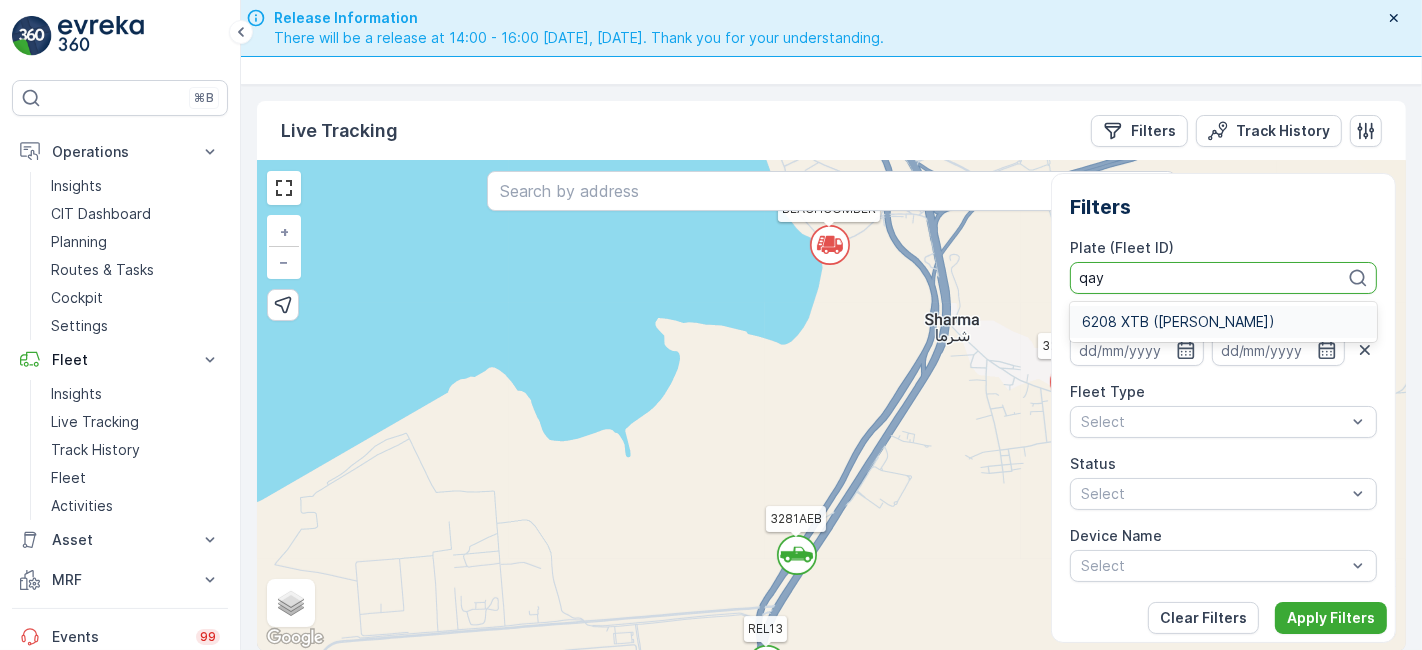 click on "6208 XTB ([PERSON_NAME])" at bounding box center [1178, 322] 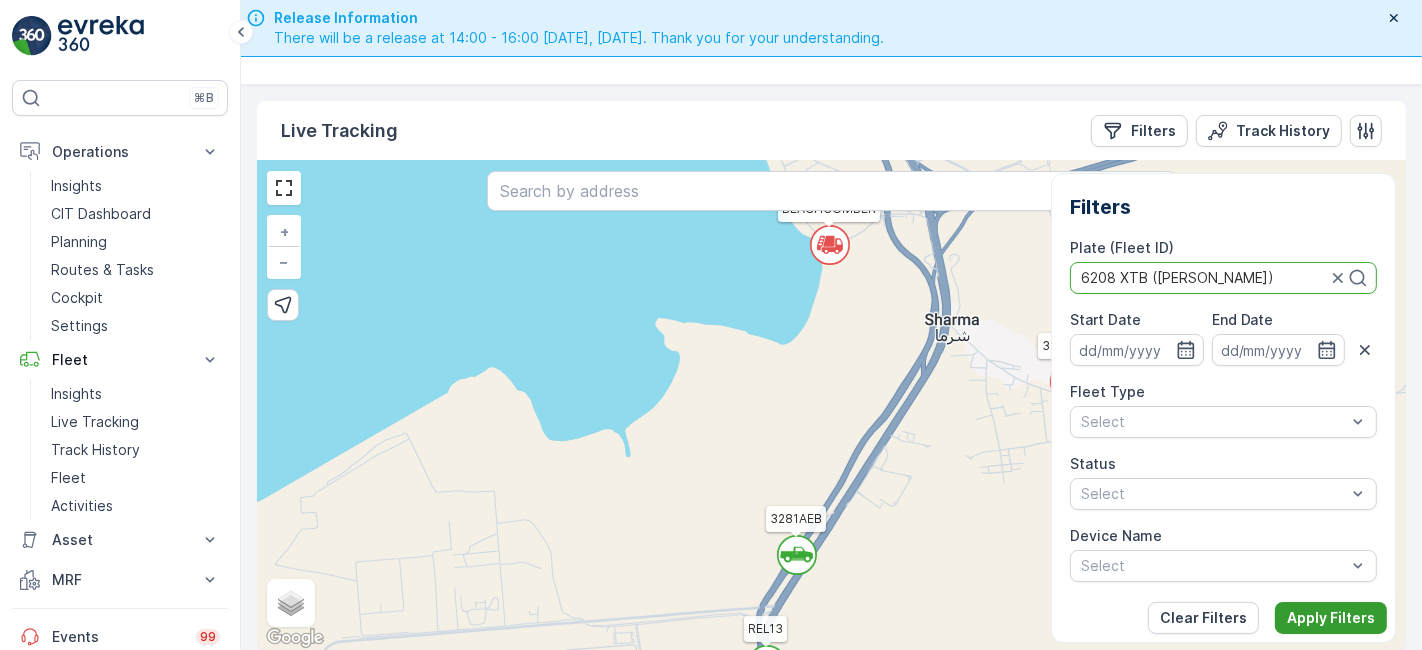 click on "Apply Filters" at bounding box center [1331, 618] 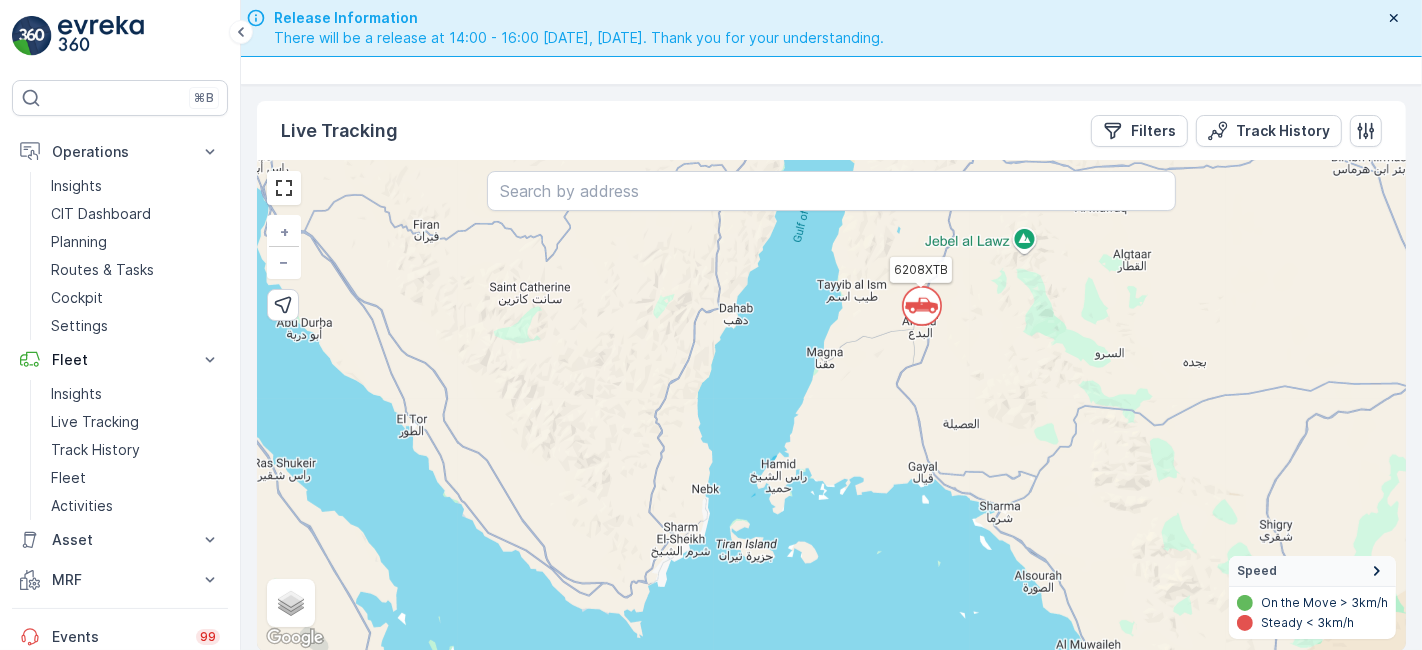 drag, startPoint x: 1034, startPoint y: 366, endPoint x: 1002, endPoint y: 512, distance: 149.46571 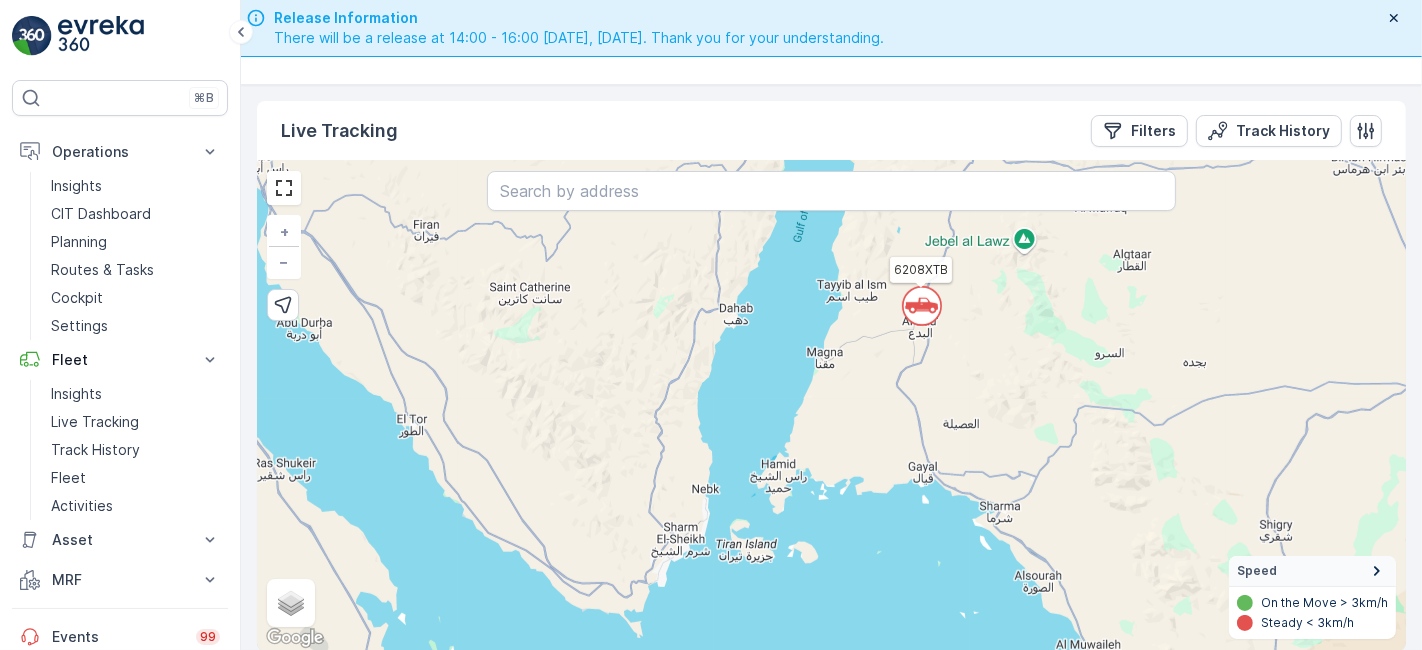 click 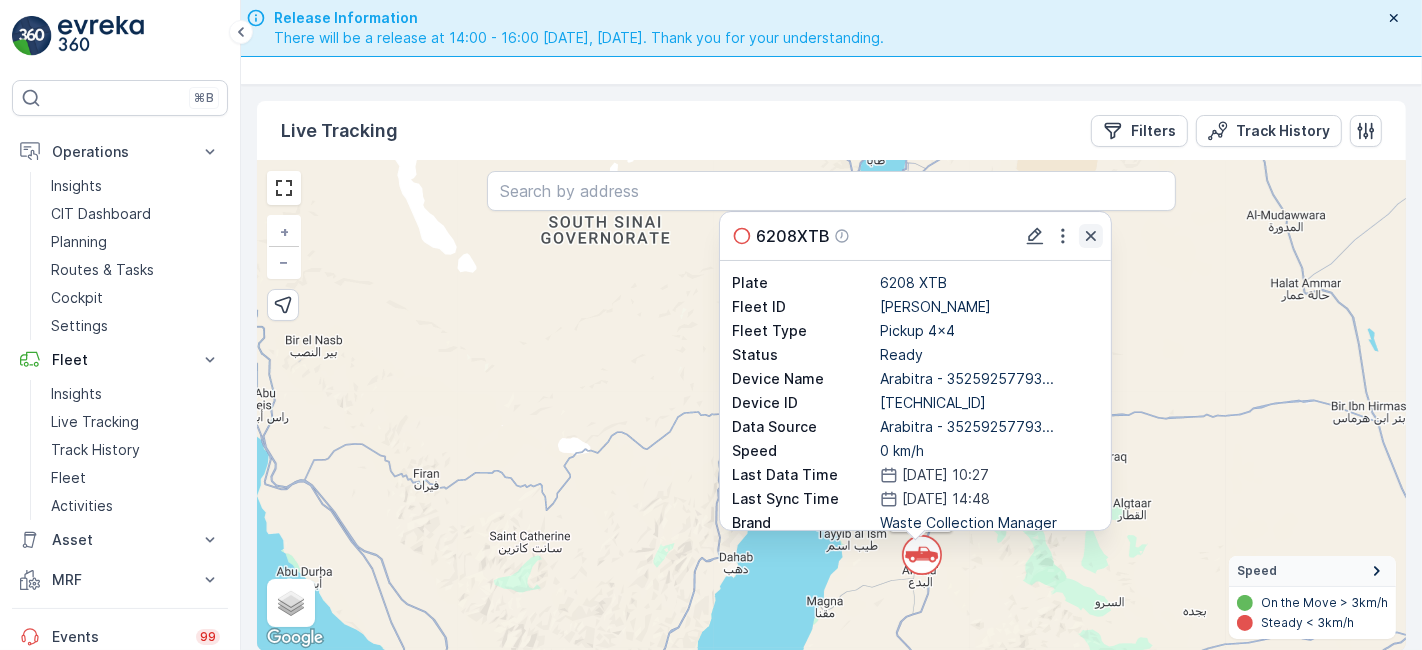 click 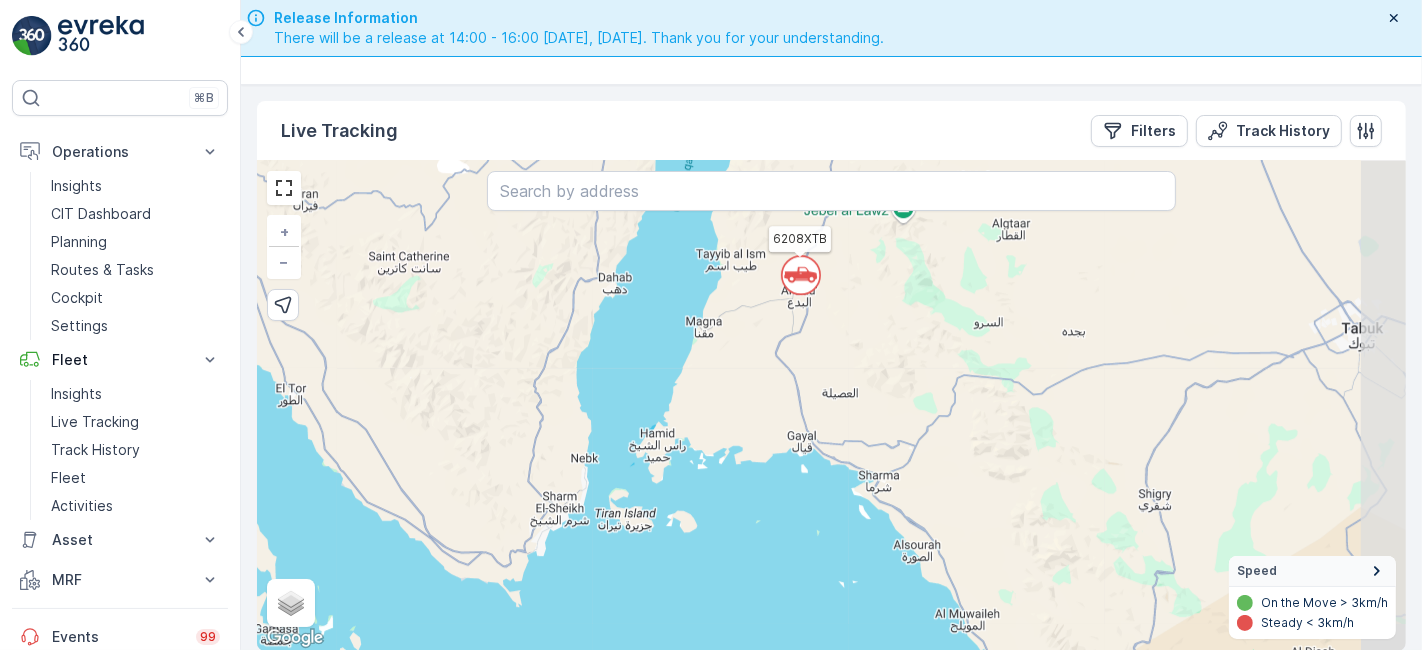 drag, startPoint x: 1082, startPoint y: 598, endPoint x: 954, endPoint y: 279, distance: 343.72226 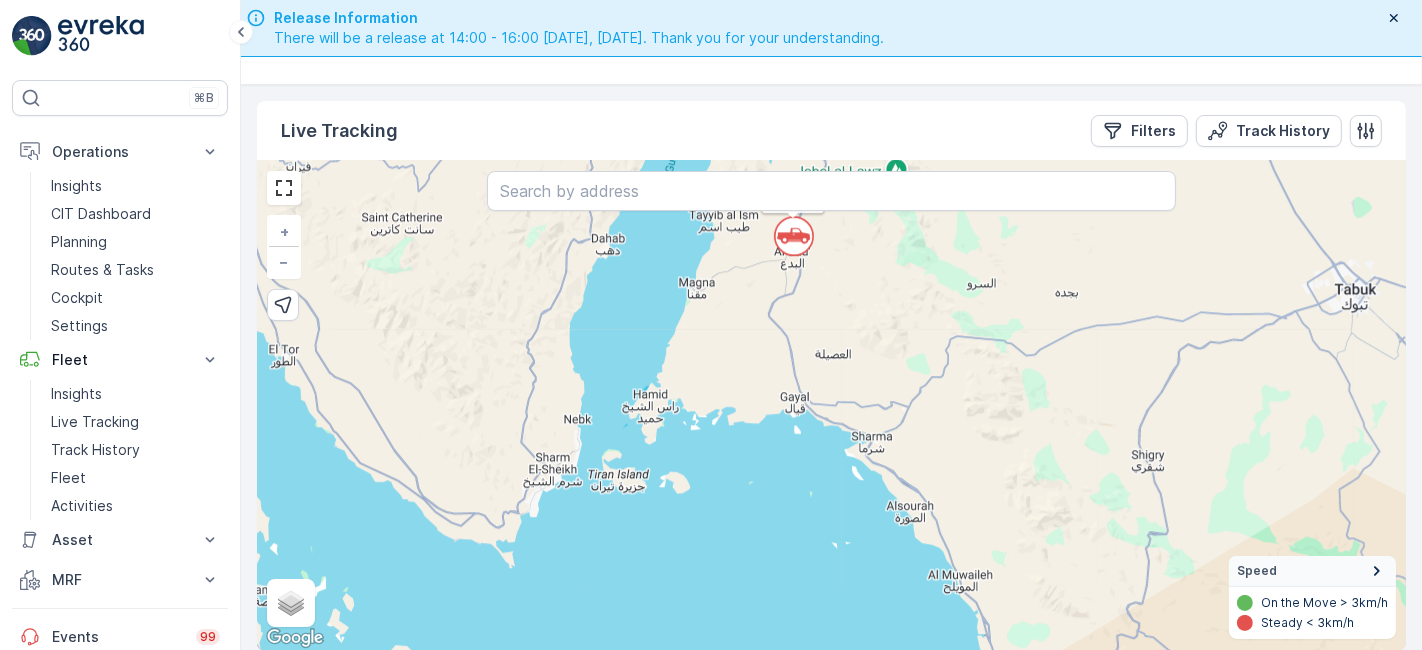 drag, startPoint x: 802, startPoint y: 324, endPoint x: 791, endPoint y: 344, distance: 22.825424 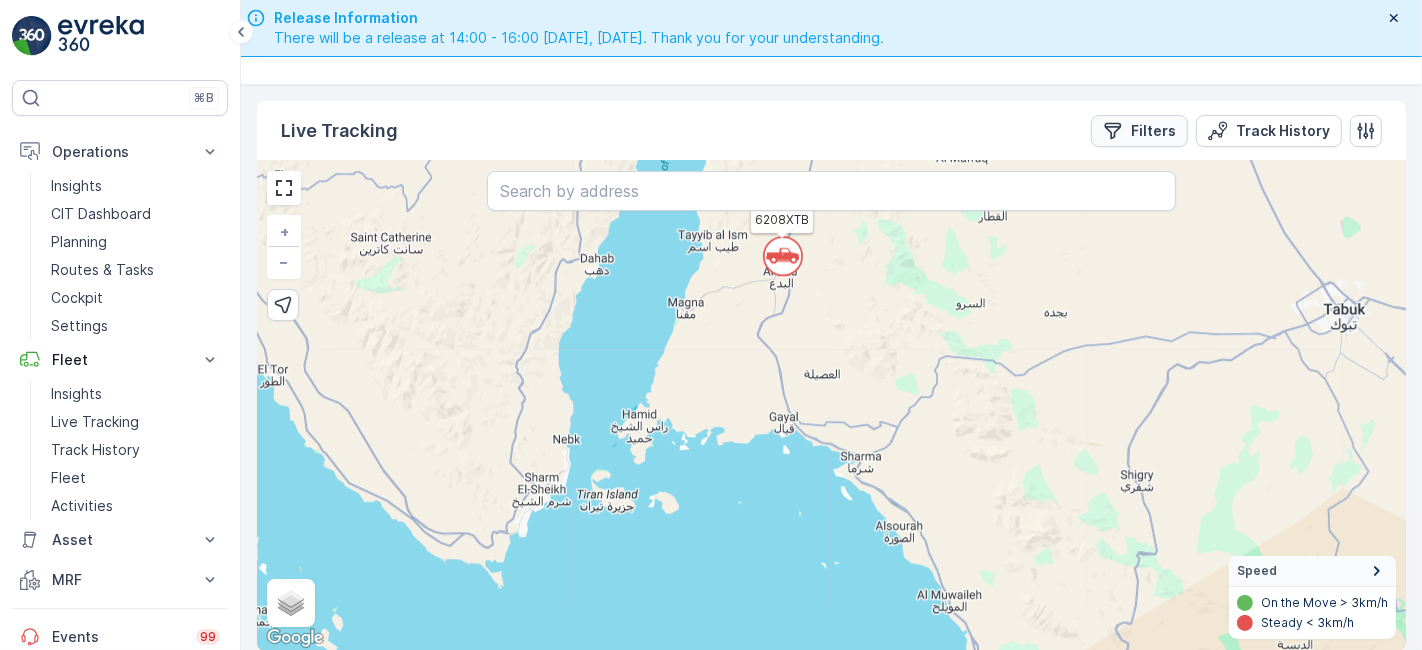click on "Filters" at bounding box center [1139, 131] 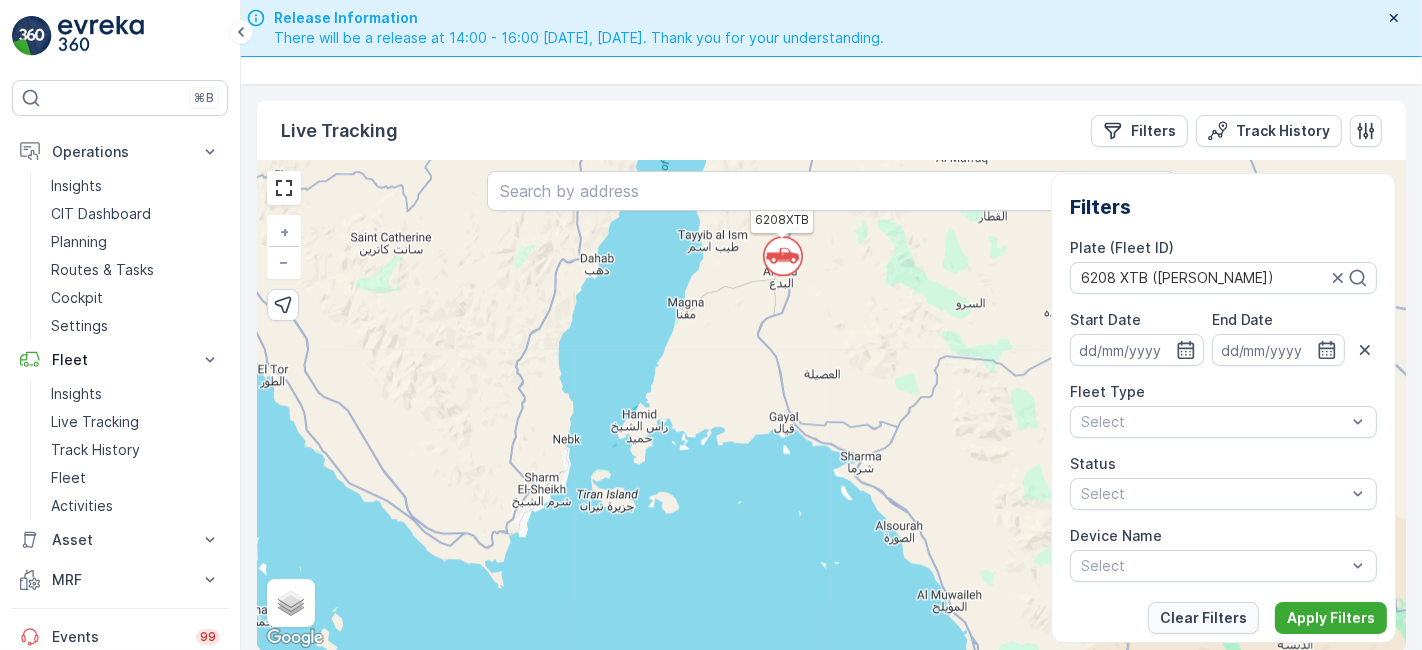click on "Clear Filters" at bounding box center [1203, 618] 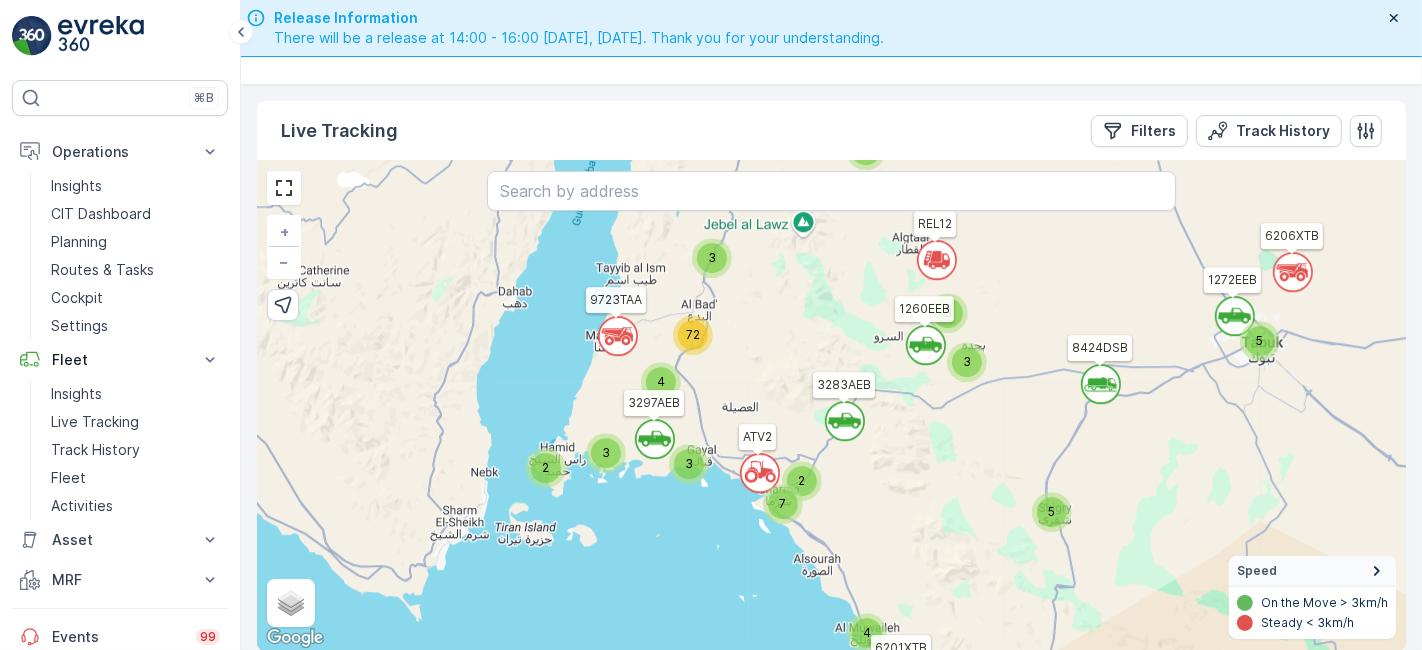 drag, startPoint x: 1000, startPoint y: 464, endPoint x: 918, endPoint y: 497, distance: 88.391174 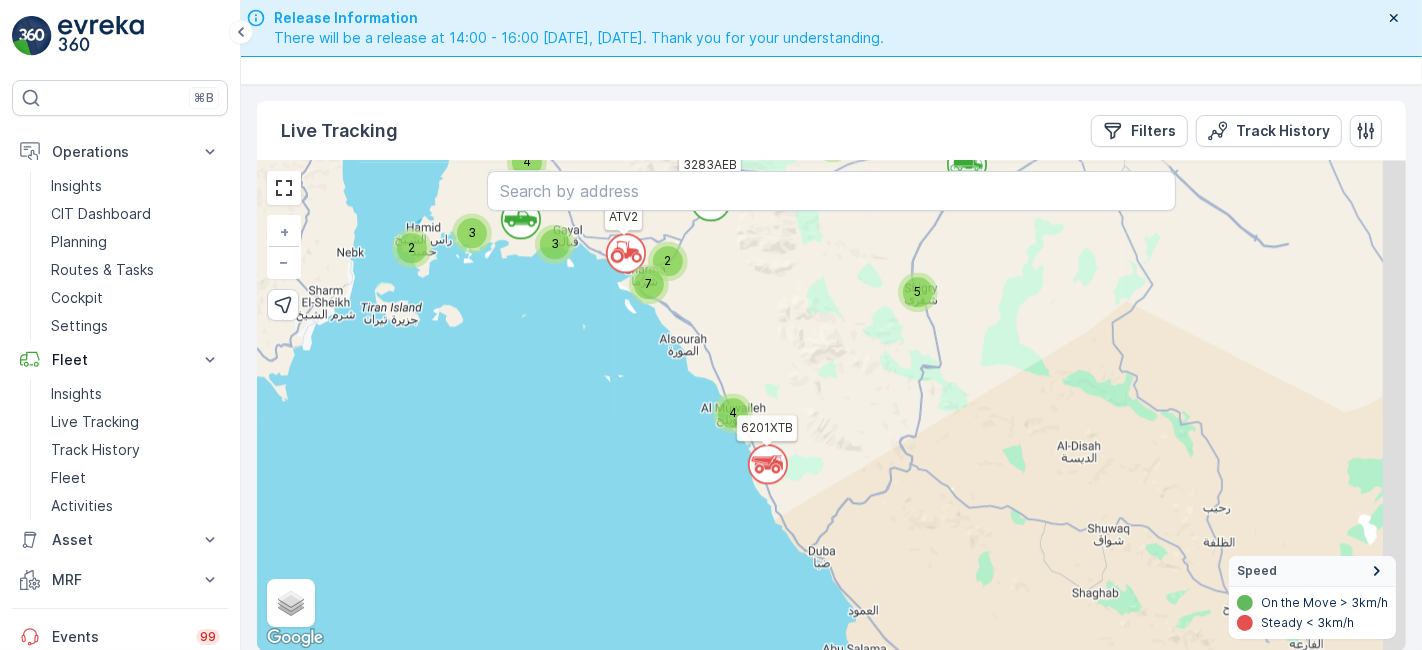 drag, startPoint x: 862, startPoint y: 521, endPoint x: 728, endPoint y: 301, distance: 257.5966 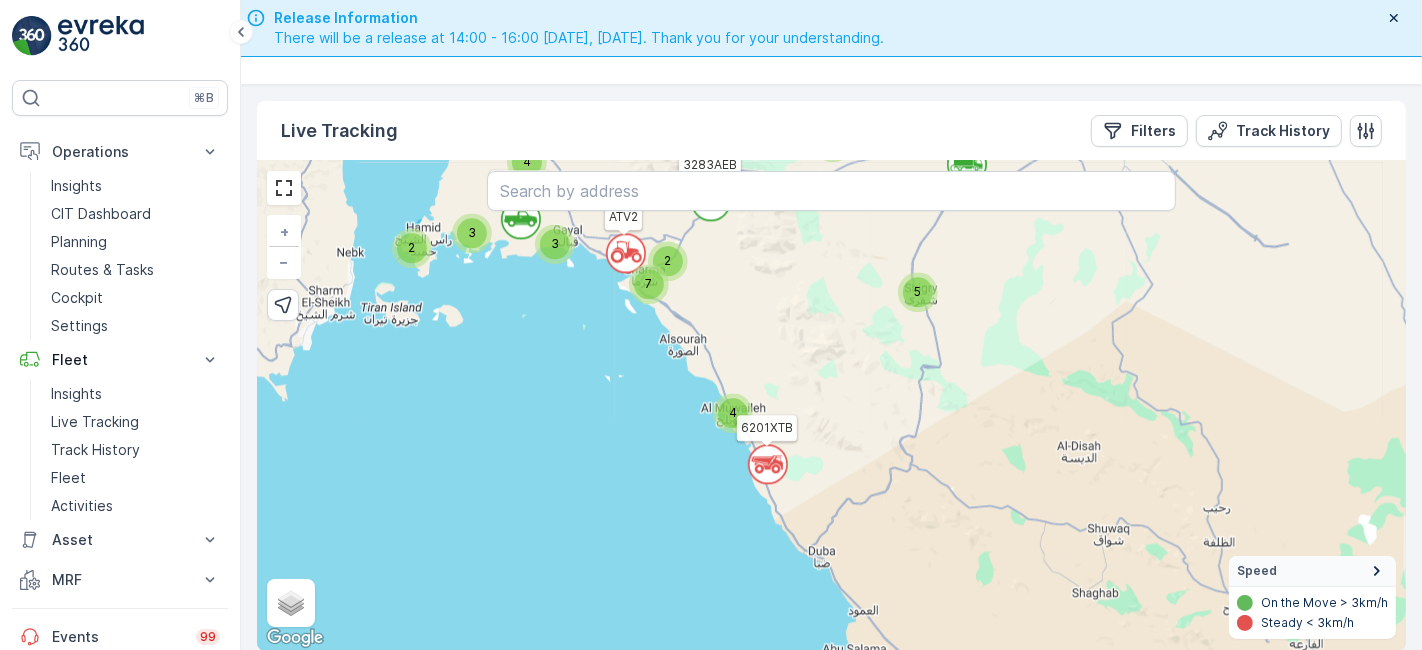 click on "` ` ` ` 4 ` ` 3 ` 2 5 ` ` ` 2 2 3 ` 5 3 7 ` 3 4 3 3 72 ATV2 1272EEB REL14 REL12 3691GTB 6121XTB 3283AEB 3296AEB 6203XTB 6201XTB 3297AEB 6206XTB 1260EEB 9723TAA 8424DSB + −  Satellite  Roadmap  Terrain  Hybrid  Leaflet Keyboard shortcuts Map Data Map data ©2025 Google, Mapa GISrael Map data ©2025 Google, Mapa GISrael 20 km  Click to toggle between metric and imperial units Terms Report a map error Speed On the Move > 3km/h Steady < 3km/h" at bounding box center [831, 406] 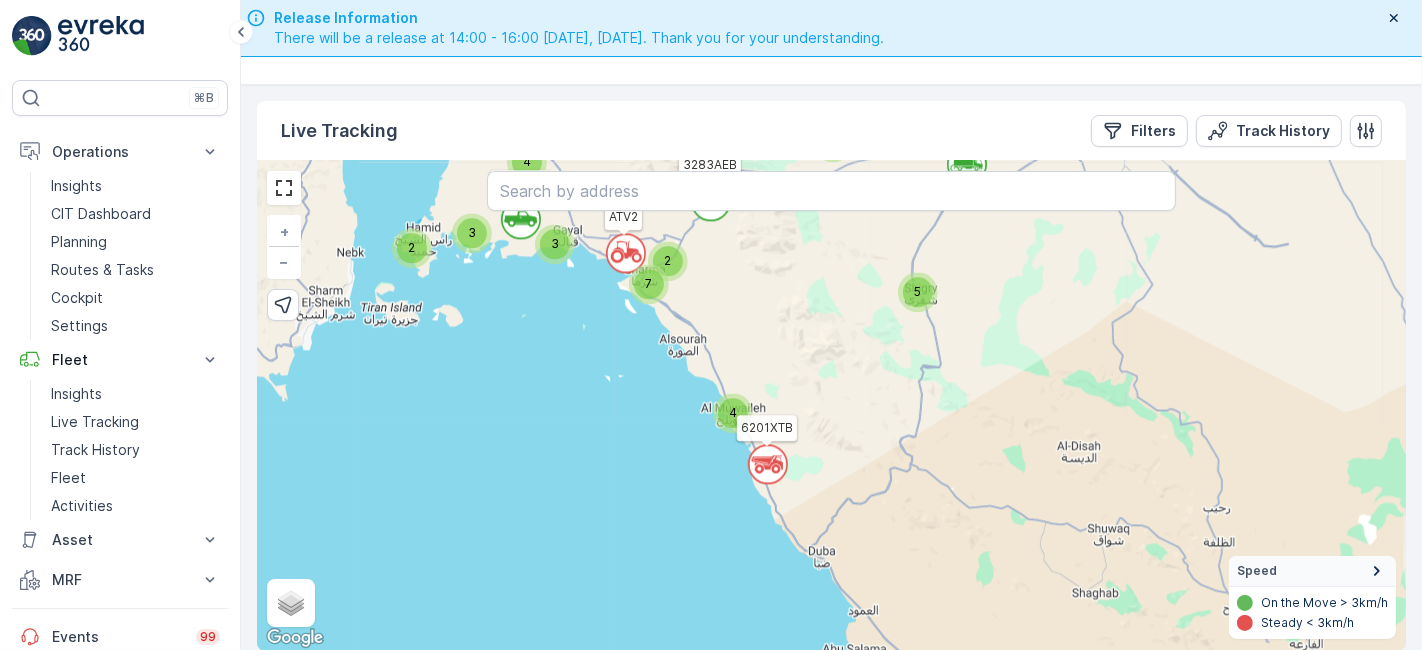 click 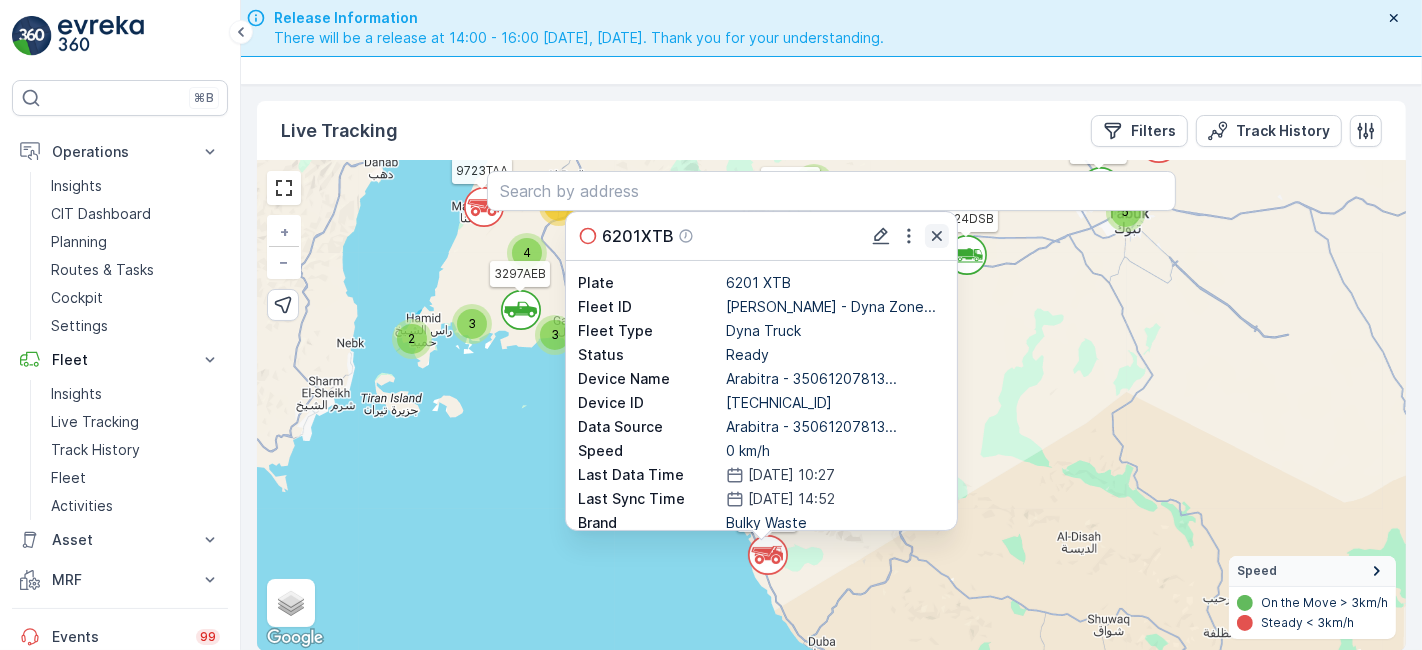 click 